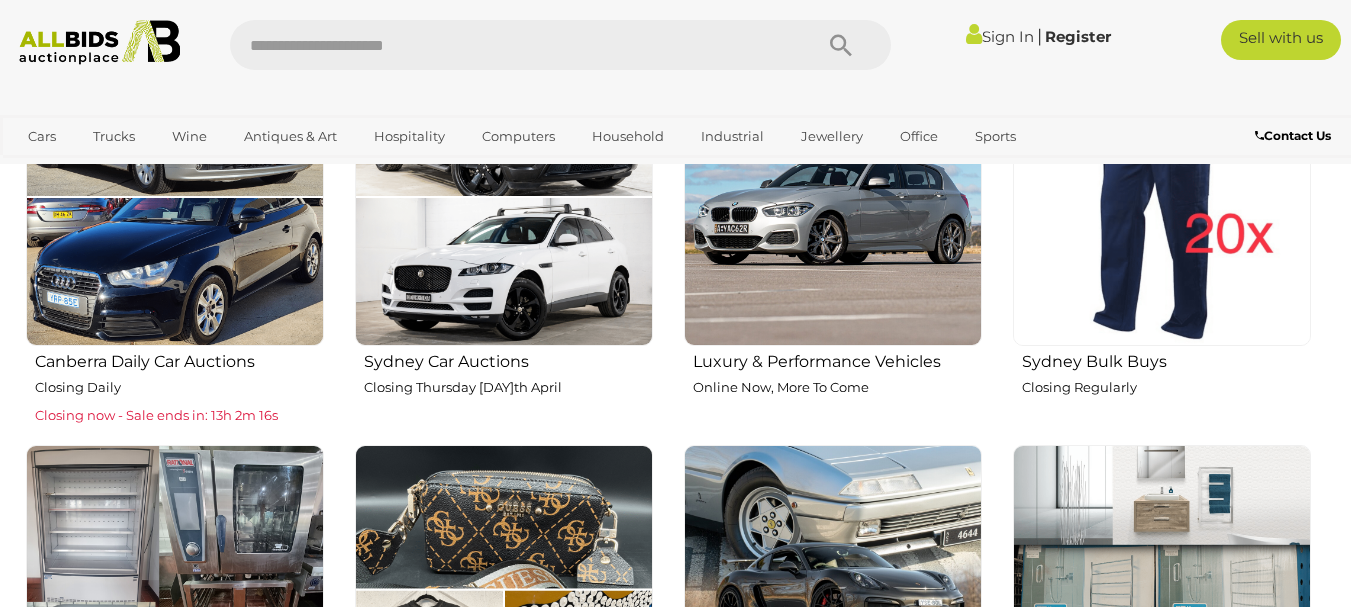 scroll, scrollTop: 600, scrollLeft: 0, axis: vertical 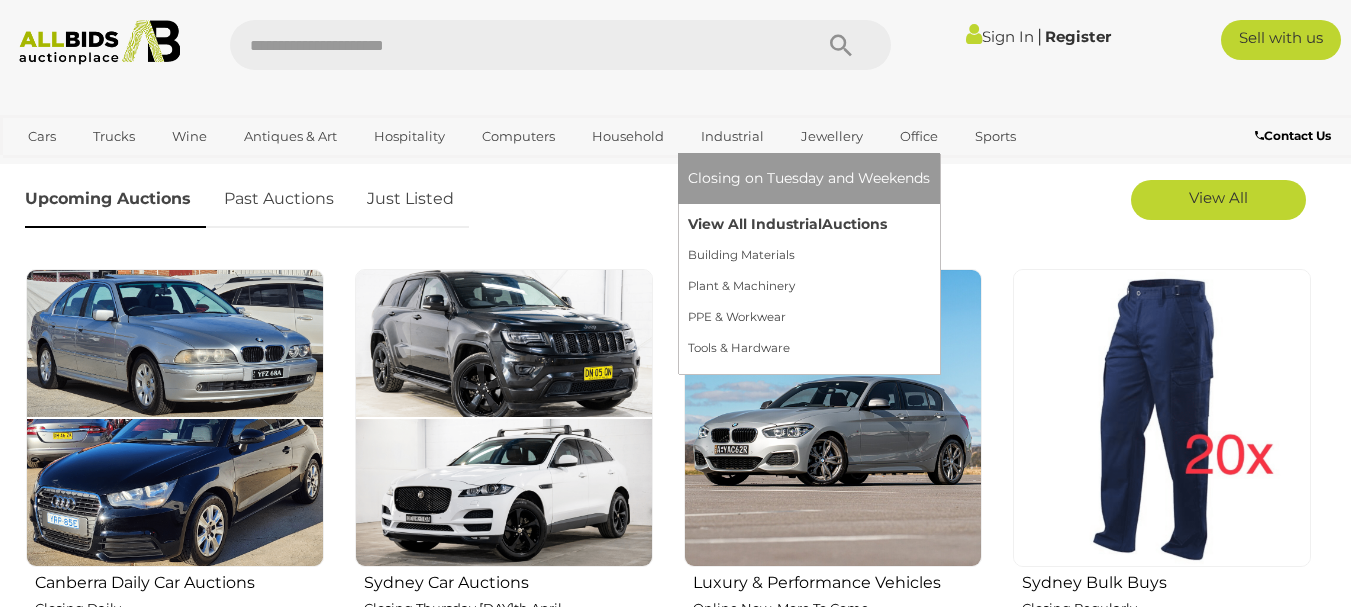 click on "View All Industrial  Auctions" at bounding box center [809, 224] 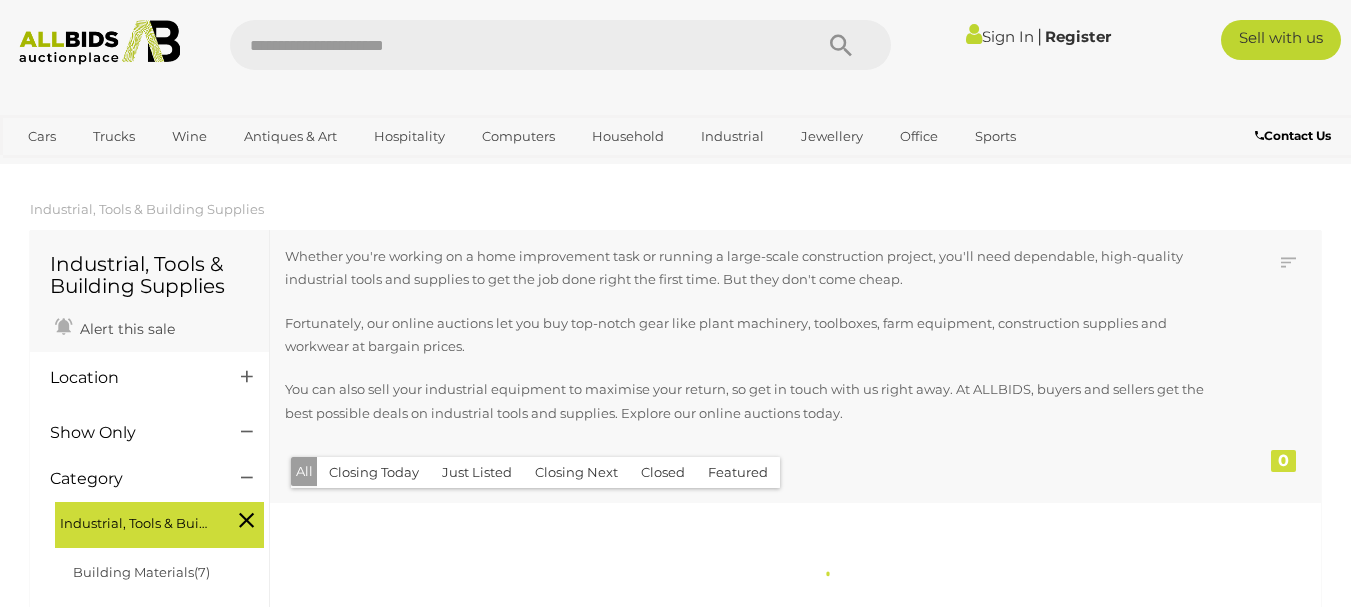 scroll, scrollTop: 0, scrollLeft: 0, axis: both 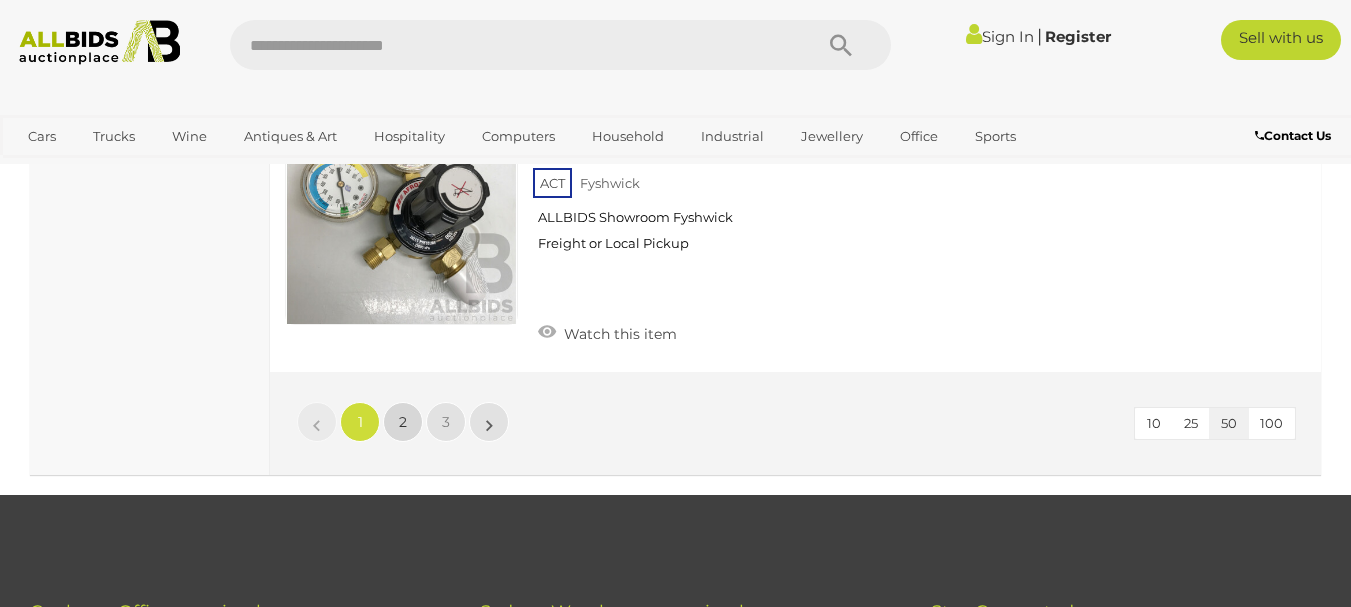 click on "2" at bounding box center (360, 422) 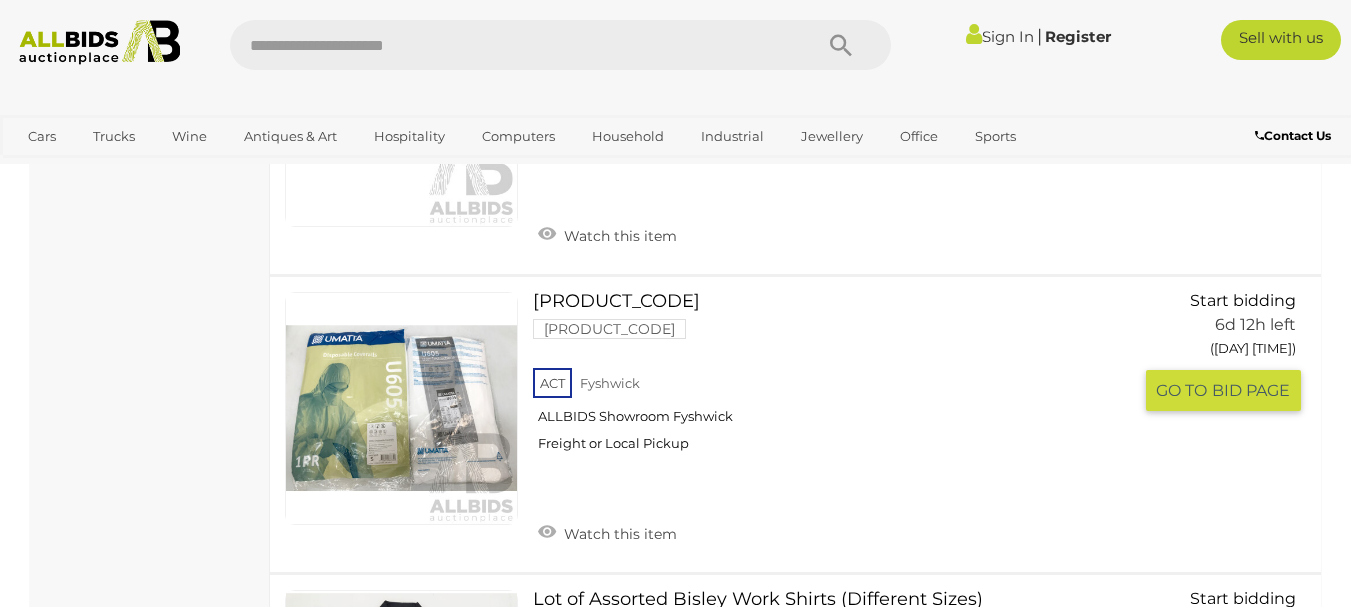 scroll, scrollTop: 10736, scrollLeft: 0, axis: vertical 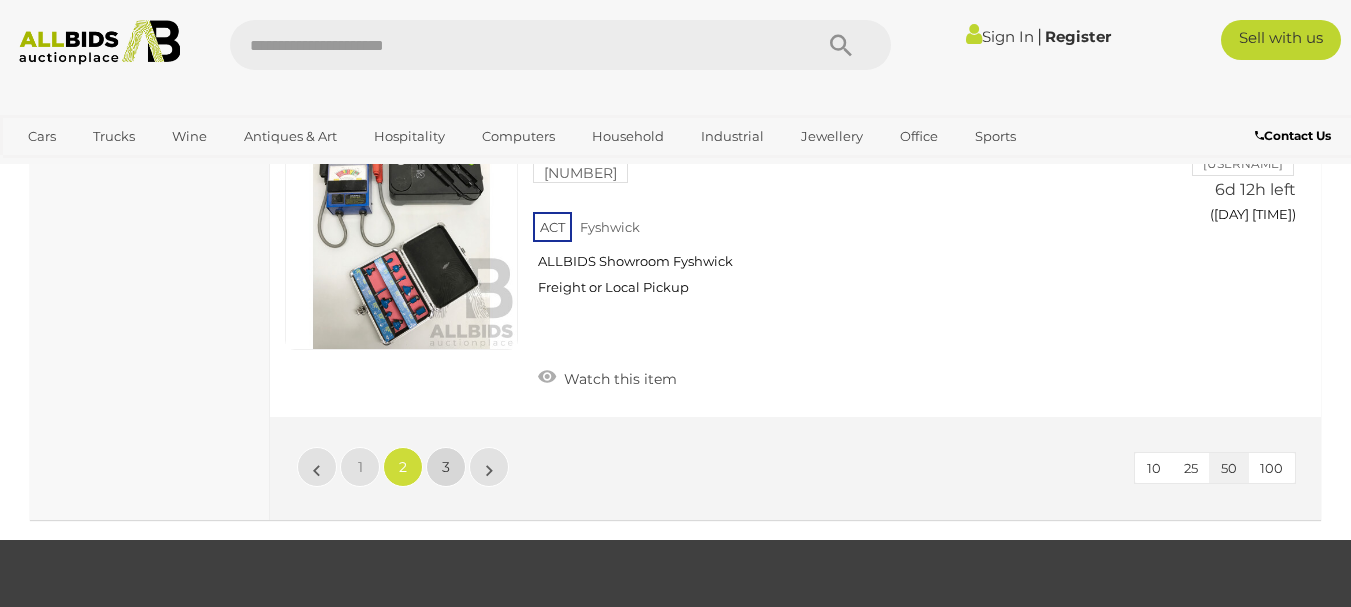 click on "3" at bounding box center (360, 467) 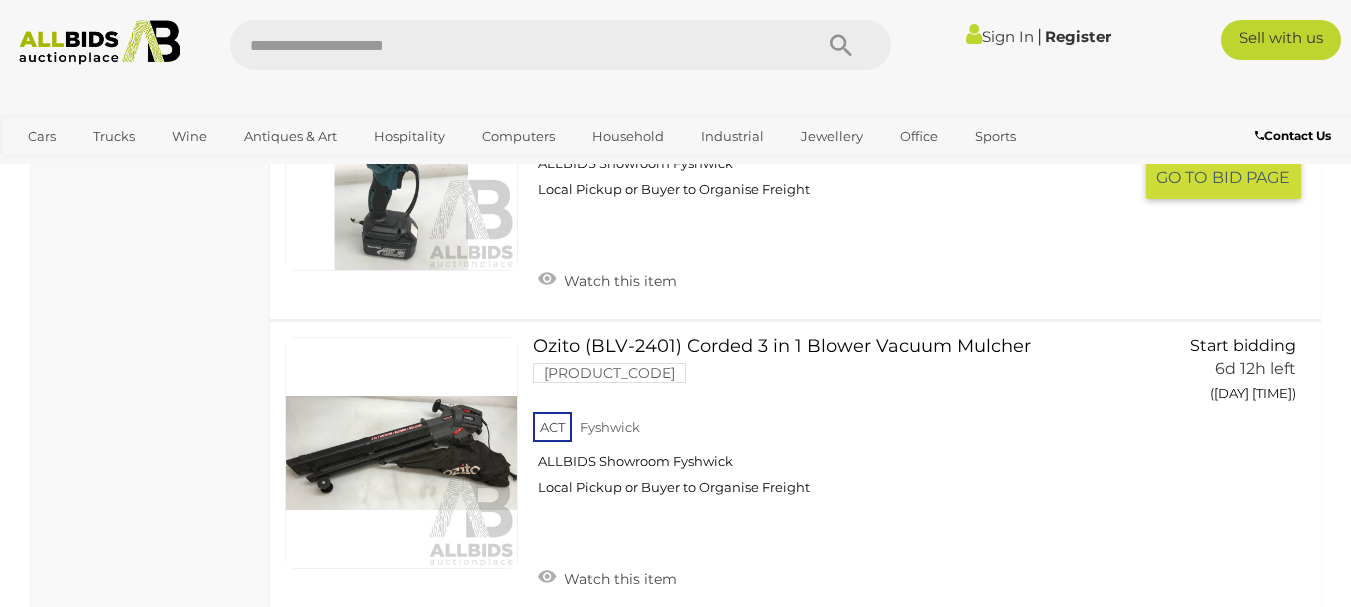 scroll, scrollTop: 1736, scrollLeft: 0, axis: vertical 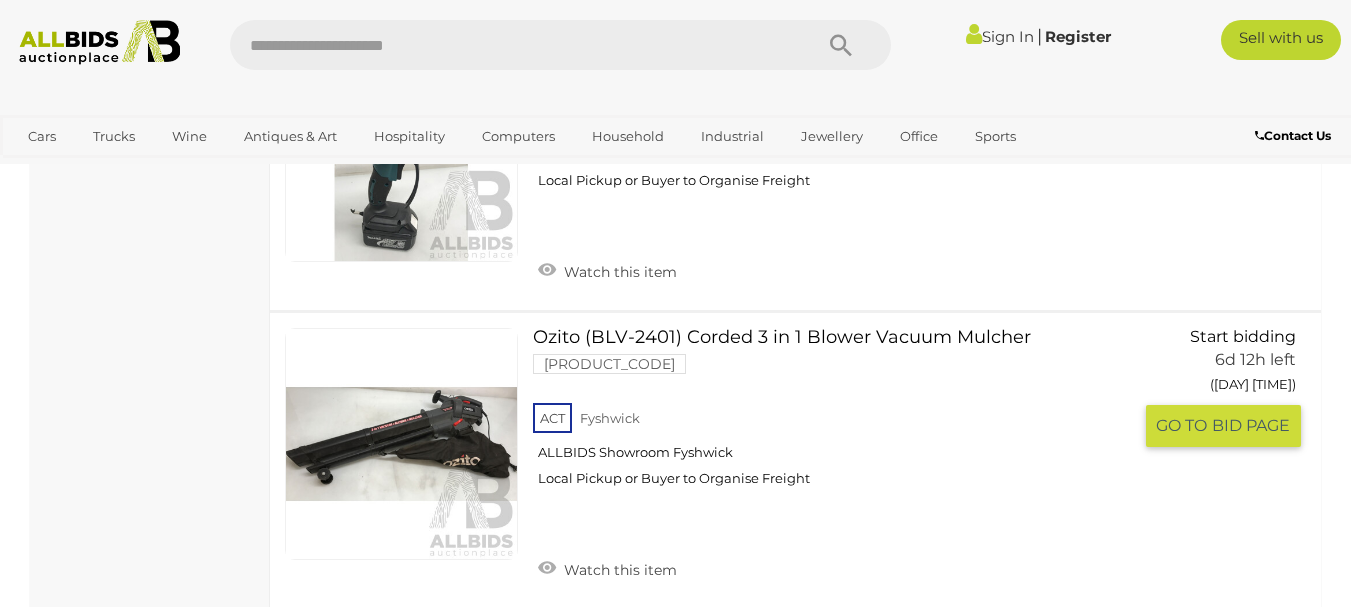 click at bounding box center (401, 444) 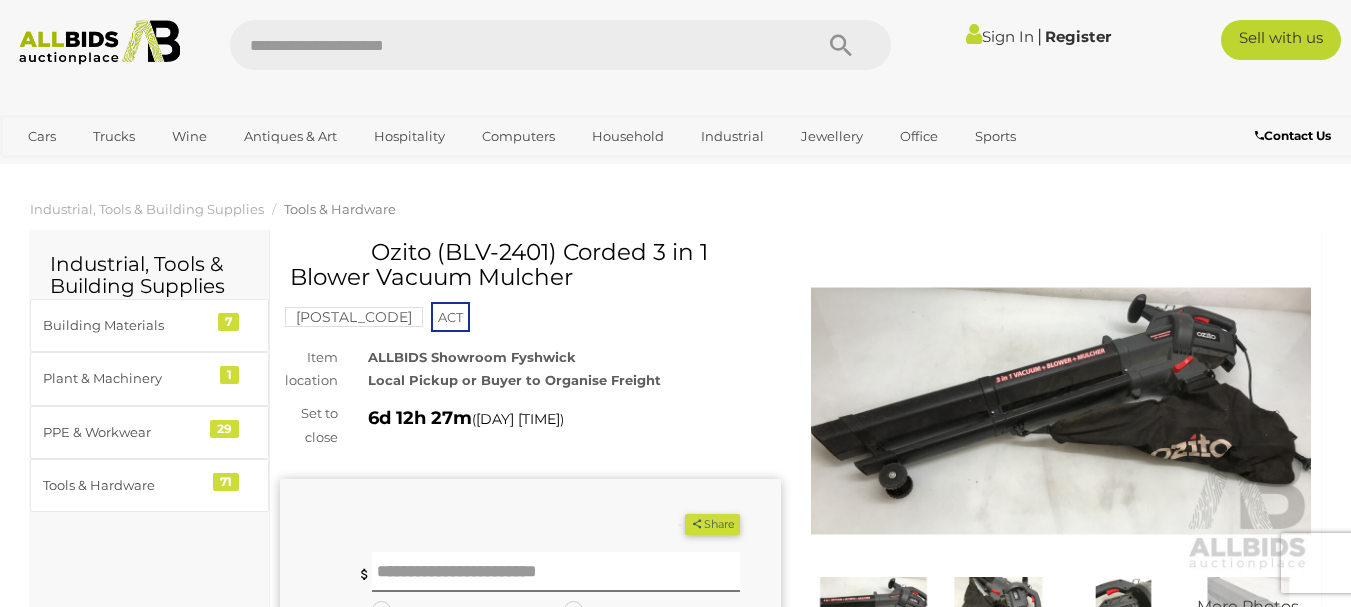 scroll, scrollTop: 0, scrollLeft: 0, axis: both 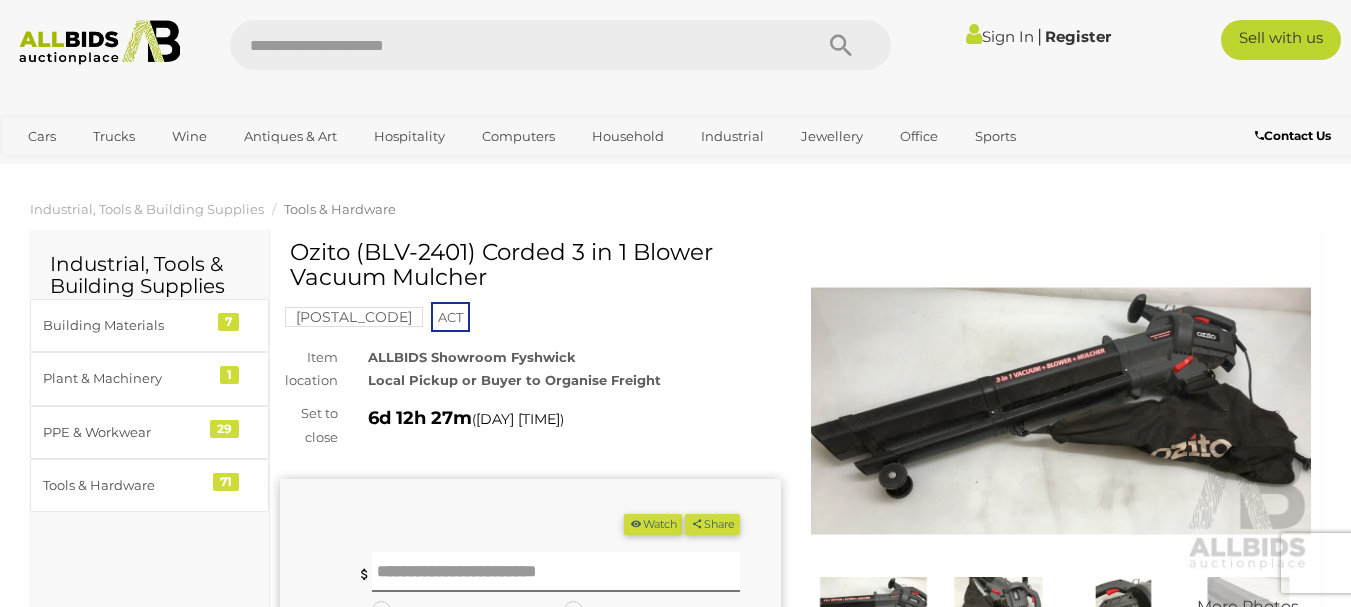 click at bounding box center [1061, 411] 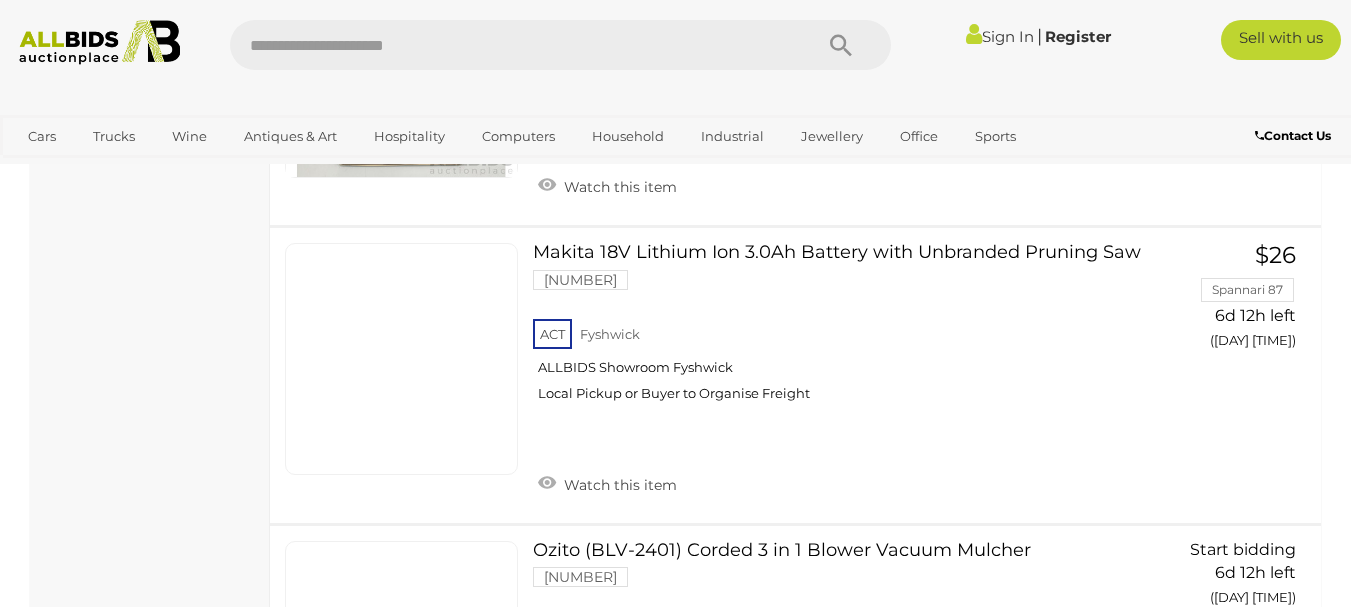 scroll, scrollTop: 1944, scrollLeft: 0, axis: vertical 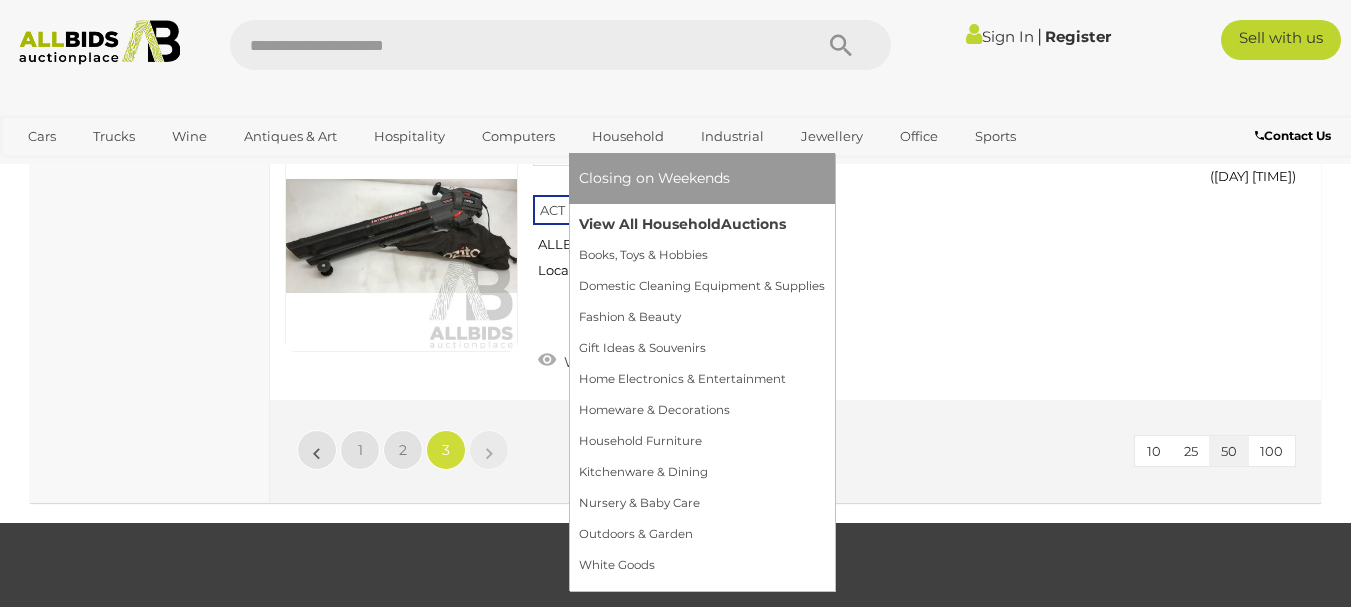 click on "View All Household  Auctions" at bounding box center (702, 224) 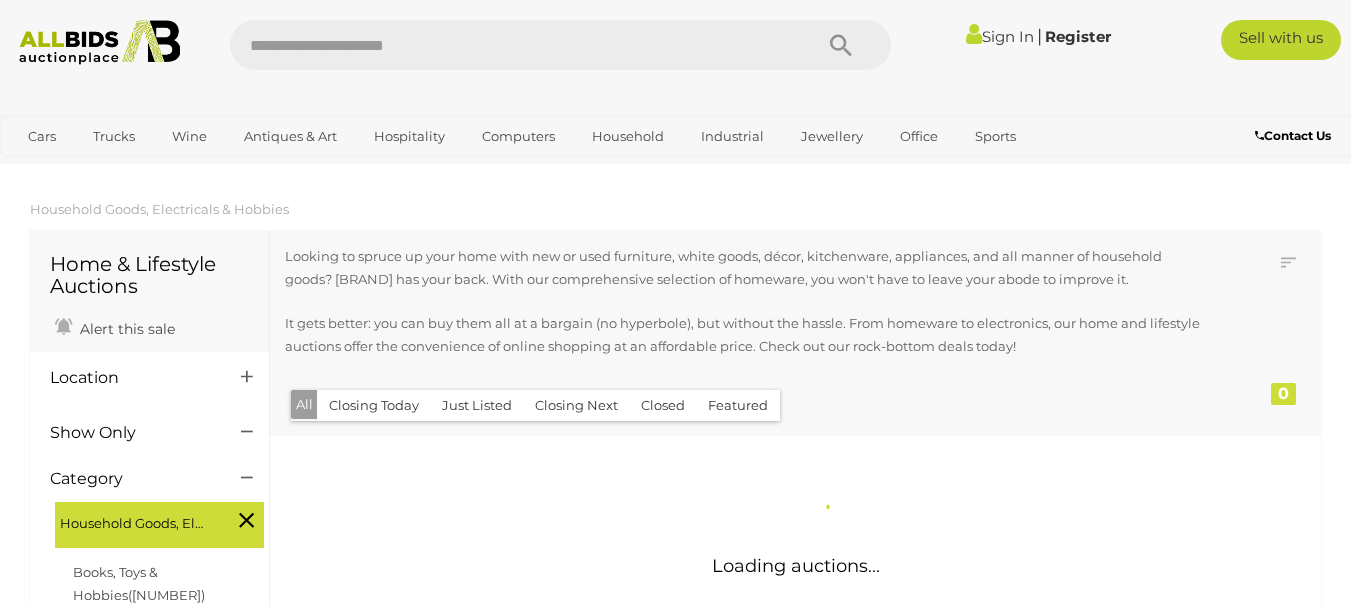 scroll, scrollTop: 0, scrollLeft: 0, axis: both 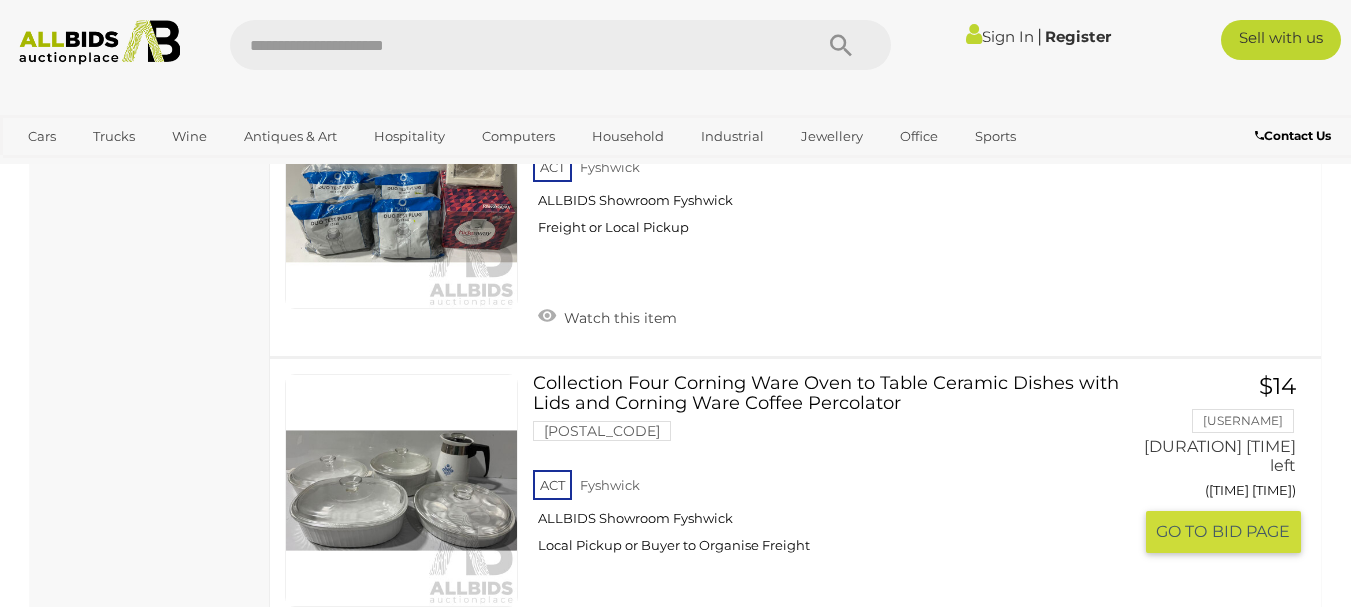 click at bounding box center (401, 490) 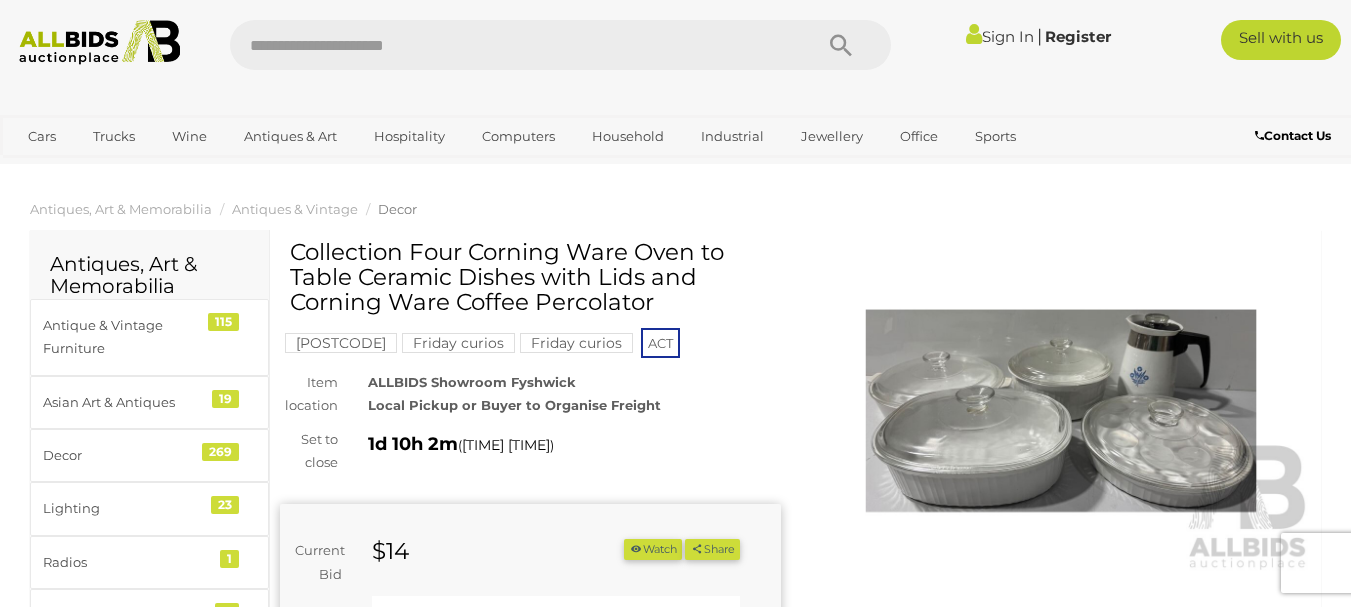 scroll, scrollTop: 0, scrollLeft: 0, axis: both 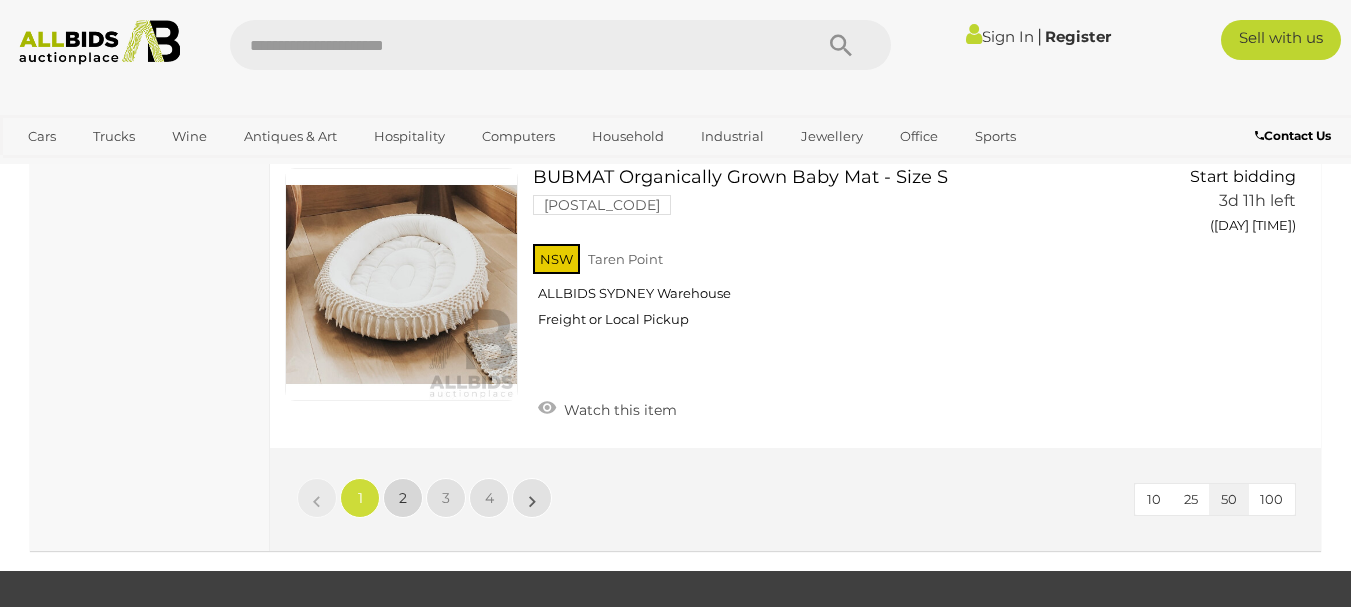 click on "2" at bounding box center (317, 498) 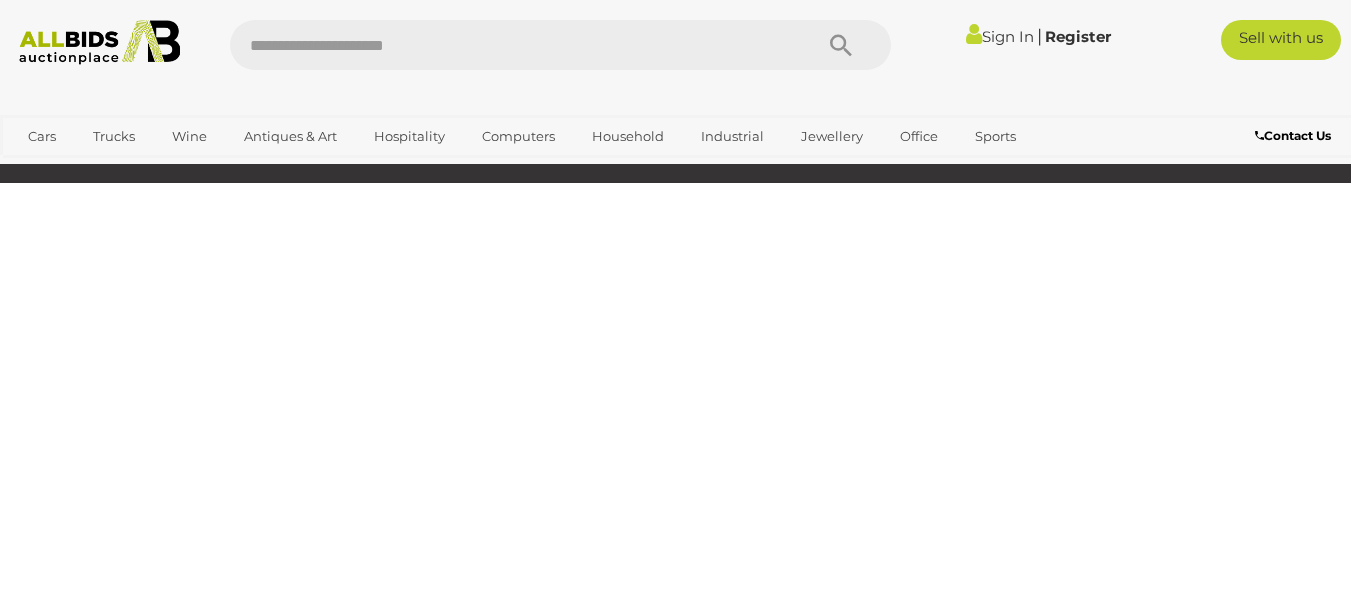 scroll, scrollTop: 269, scrollLeft: 0, axis: vertical 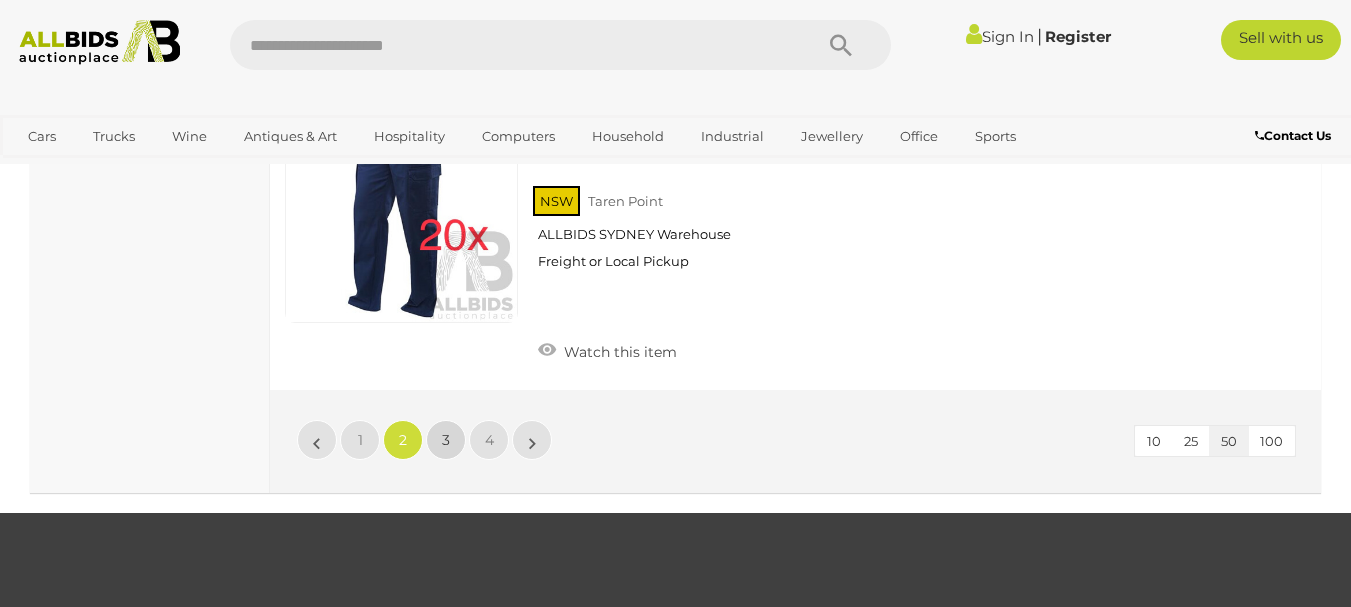 click on "3" at bounding box center (317, 440) 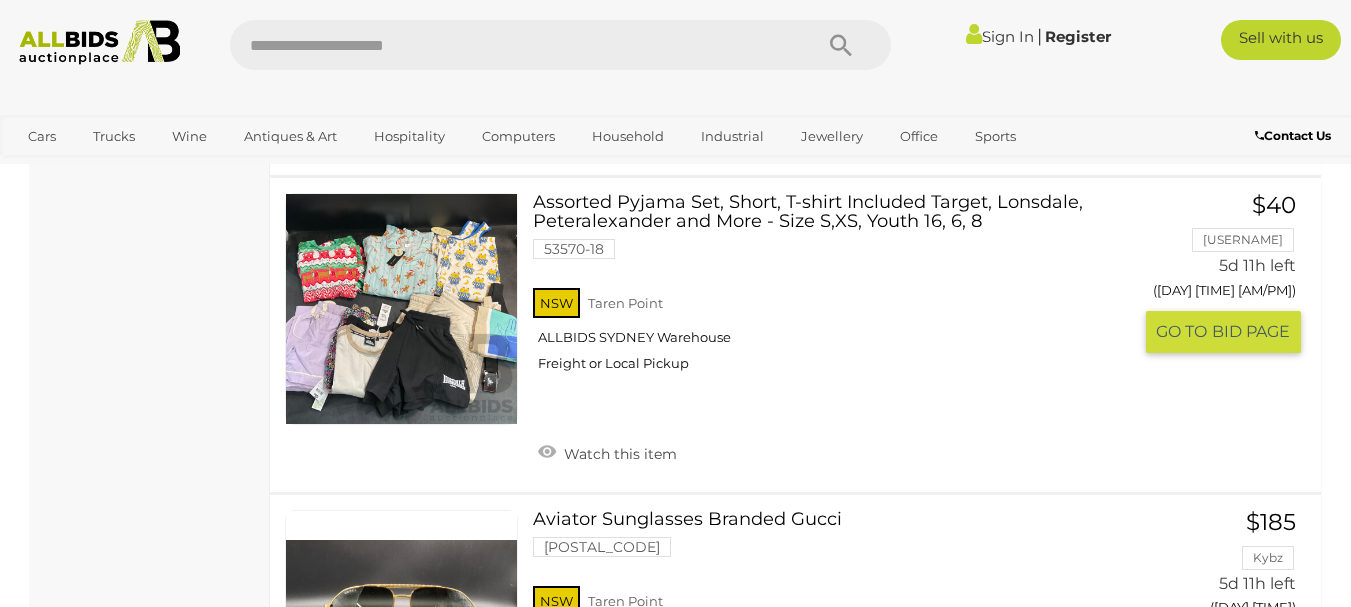 scroll, scrollTop: 3569, scrollLeft: 0, axis: vertical 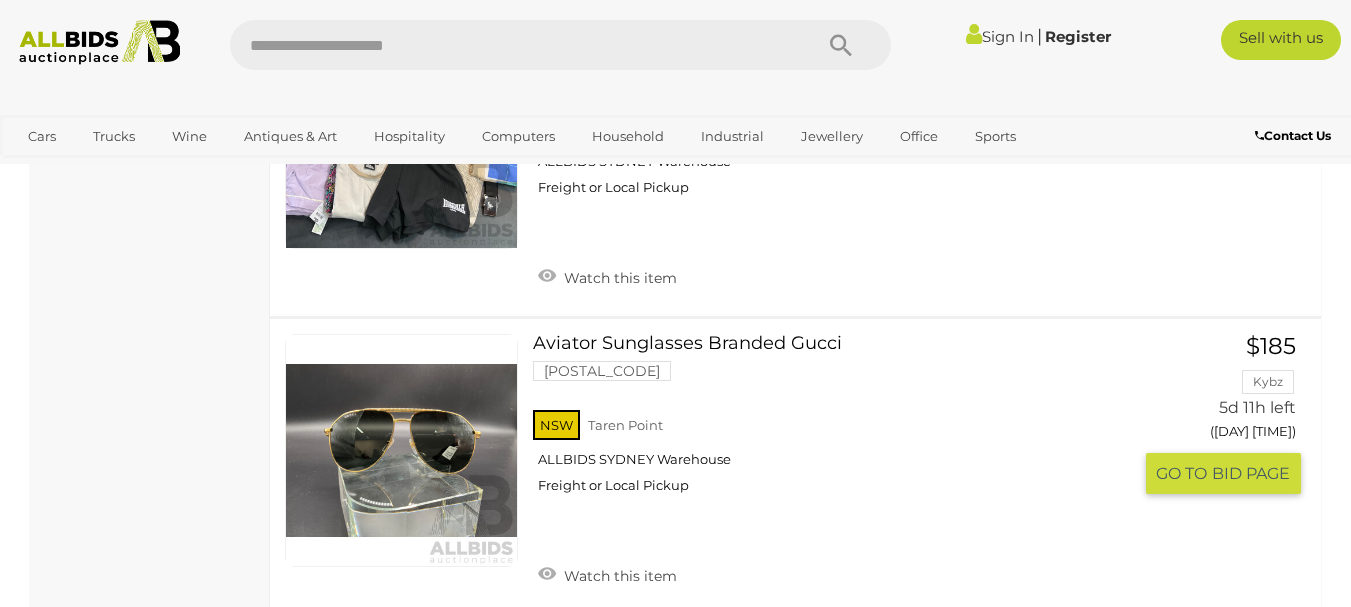 click at bounding box center [401, 450] 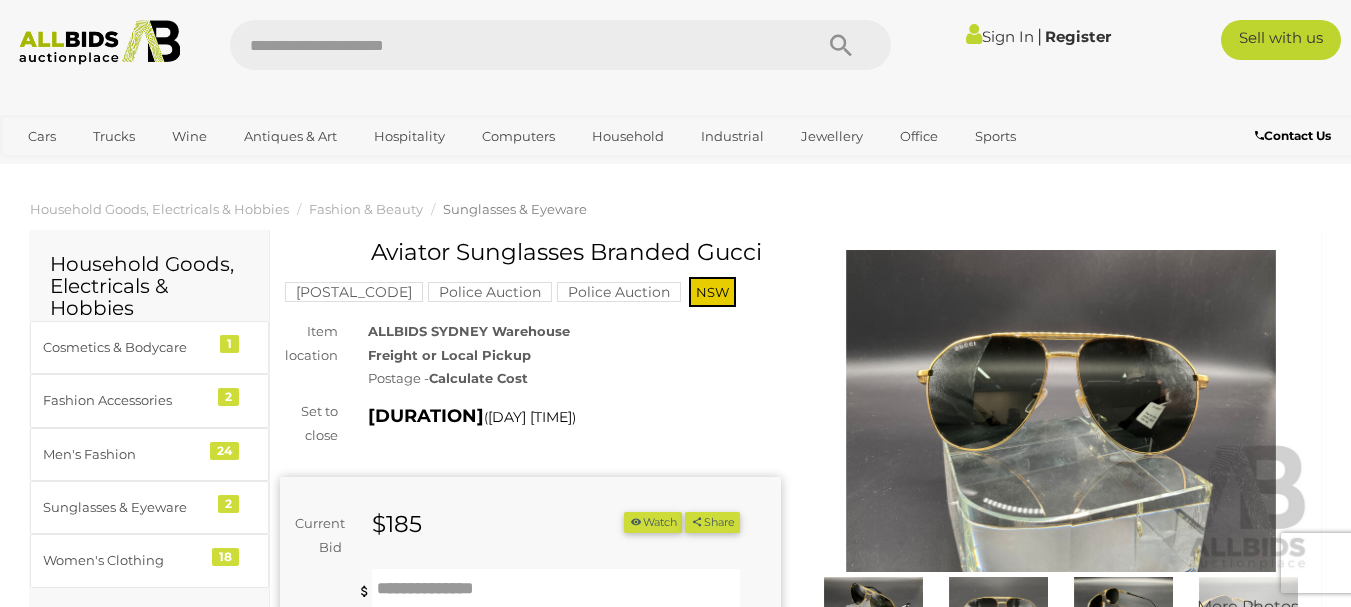 scroll, scrollTop: 0, scrollLeft: 0, axis: both 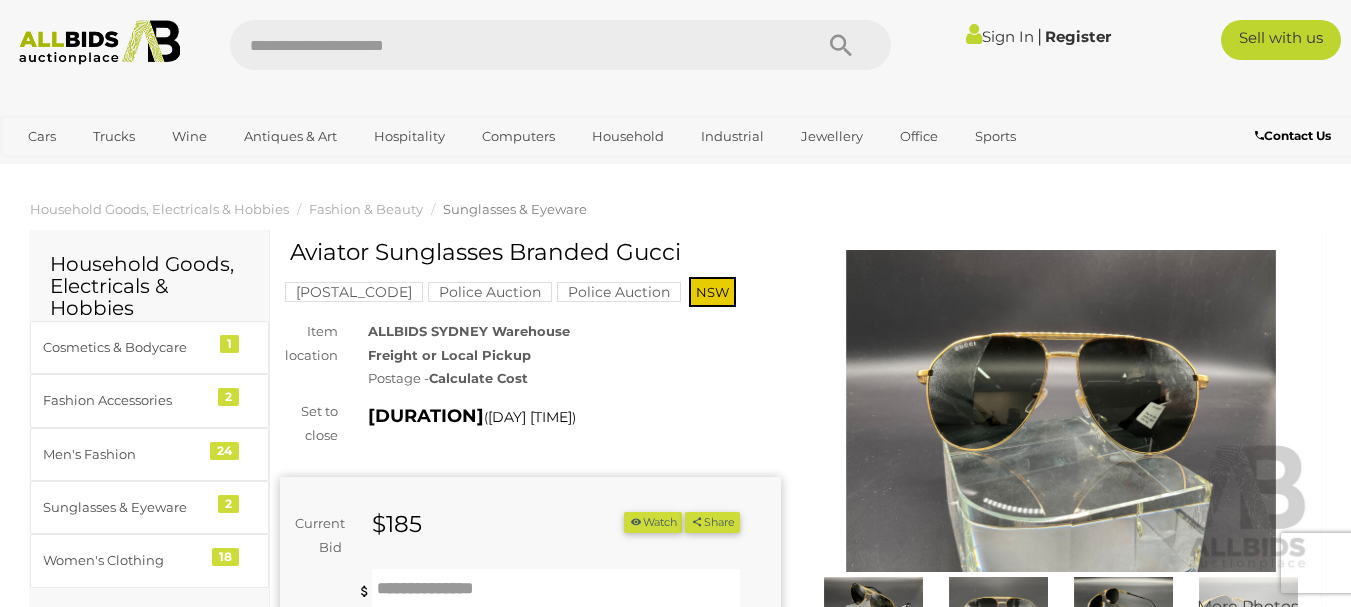 click at bounding box center [1061, 411] 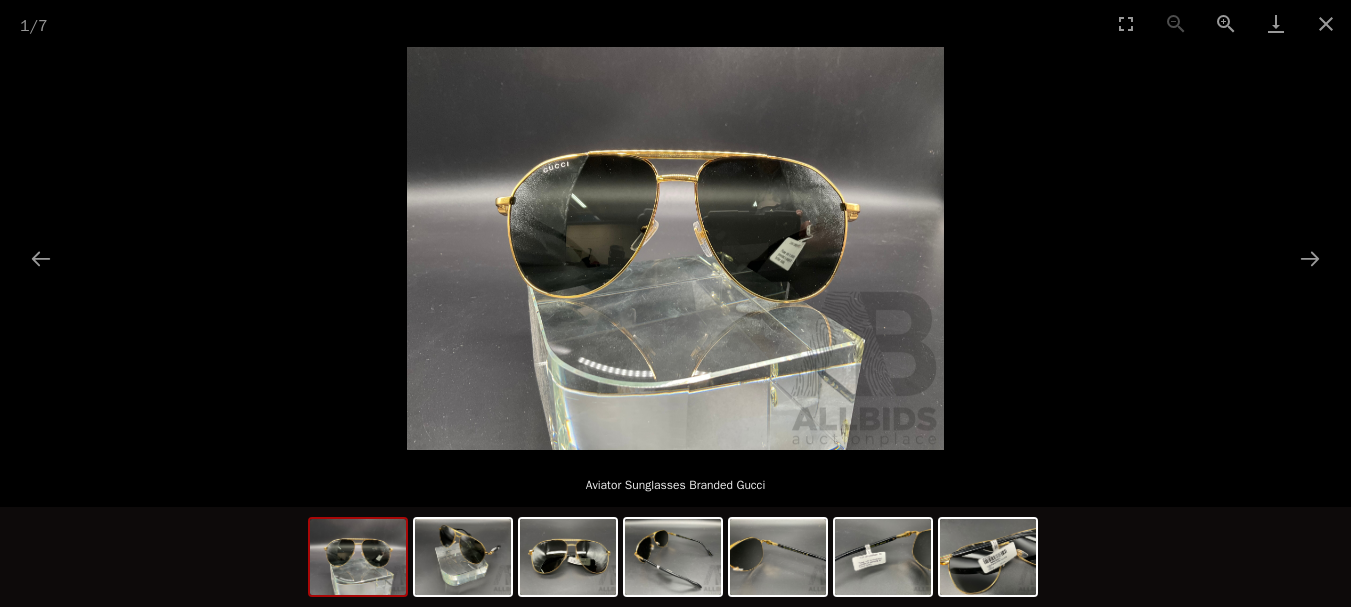 click at bounding box center (358, 557) 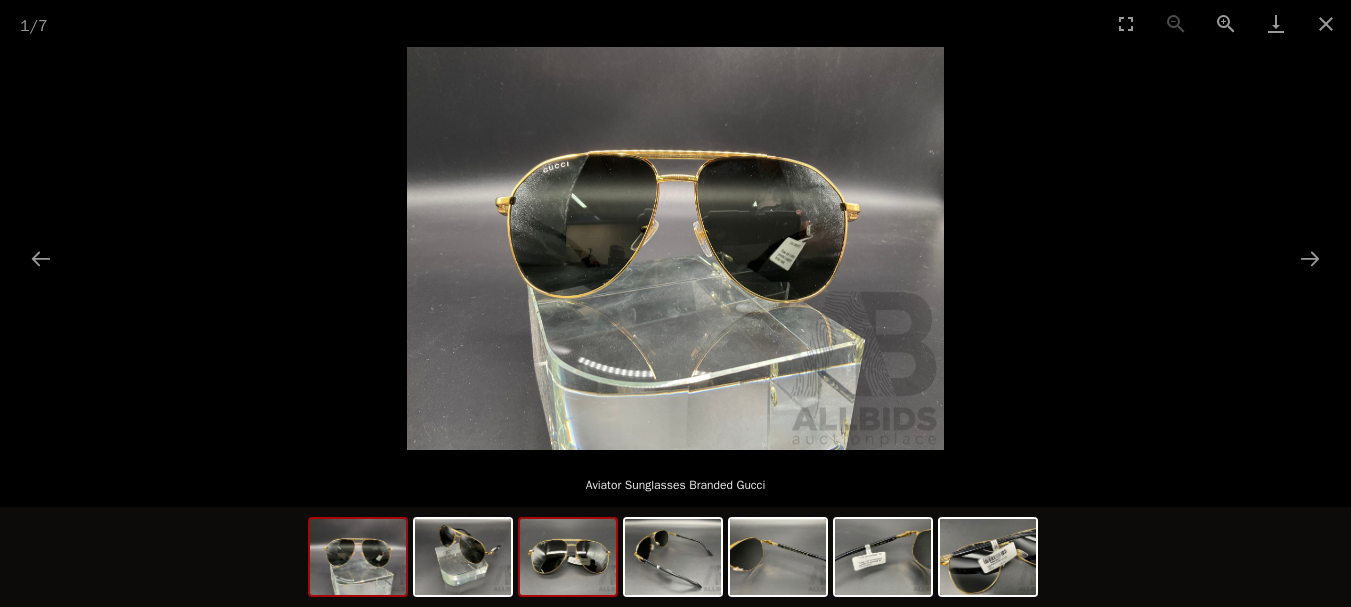 click at bounding box center (358, 557) 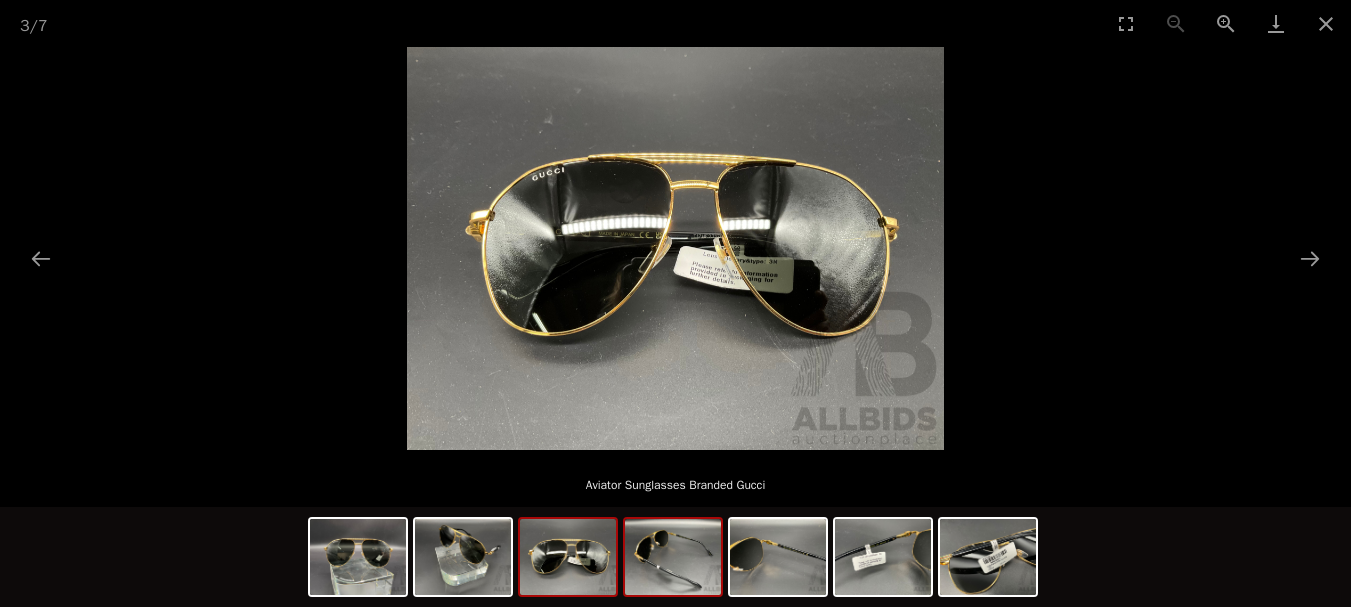 click at bounding box center [358, 557] 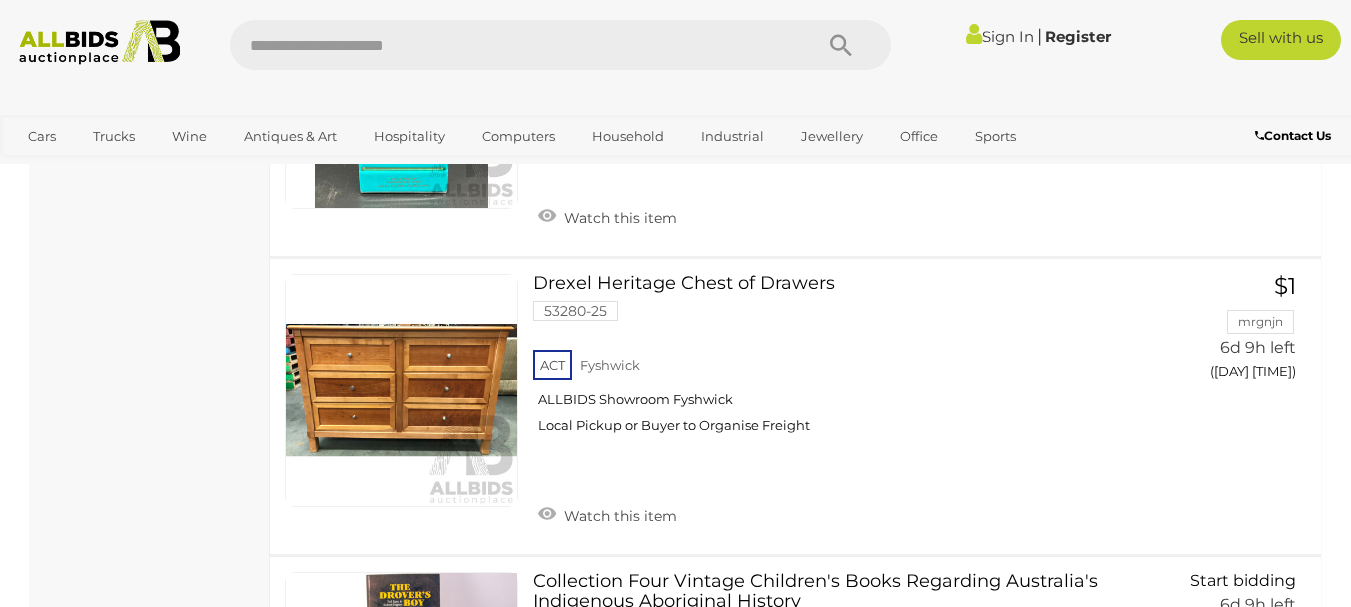 scroll, scrollTop: 4483, scrollLeft: 0, axis: vertical 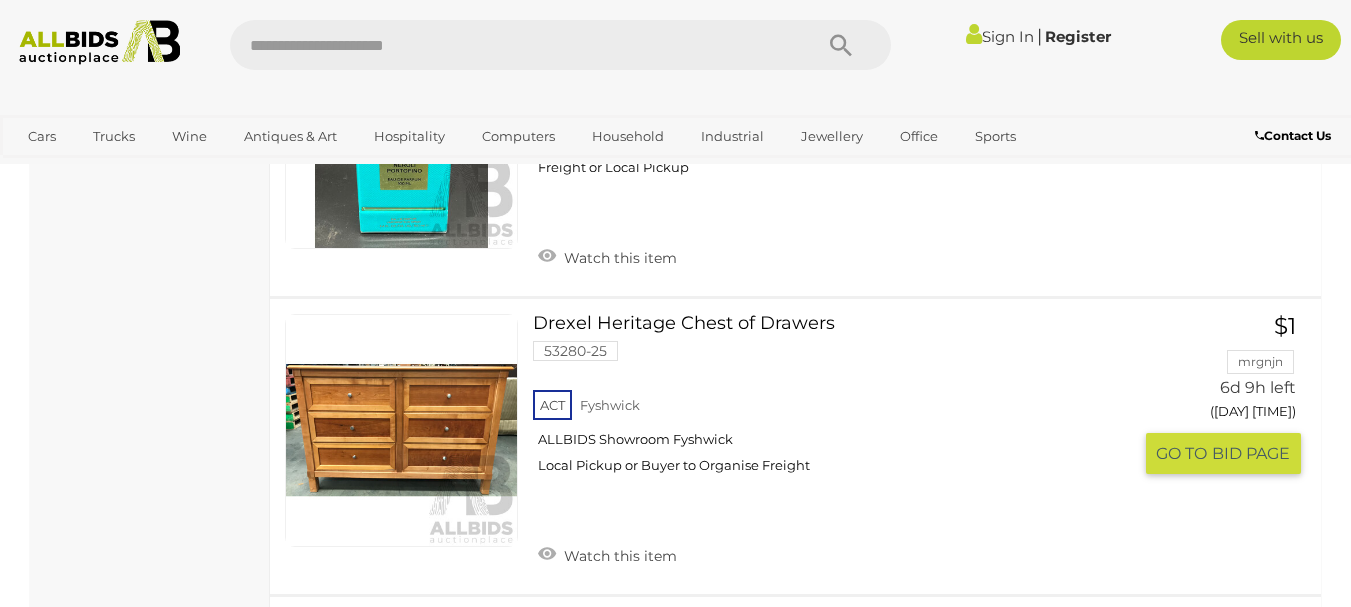click at bounding box center (401, 430) 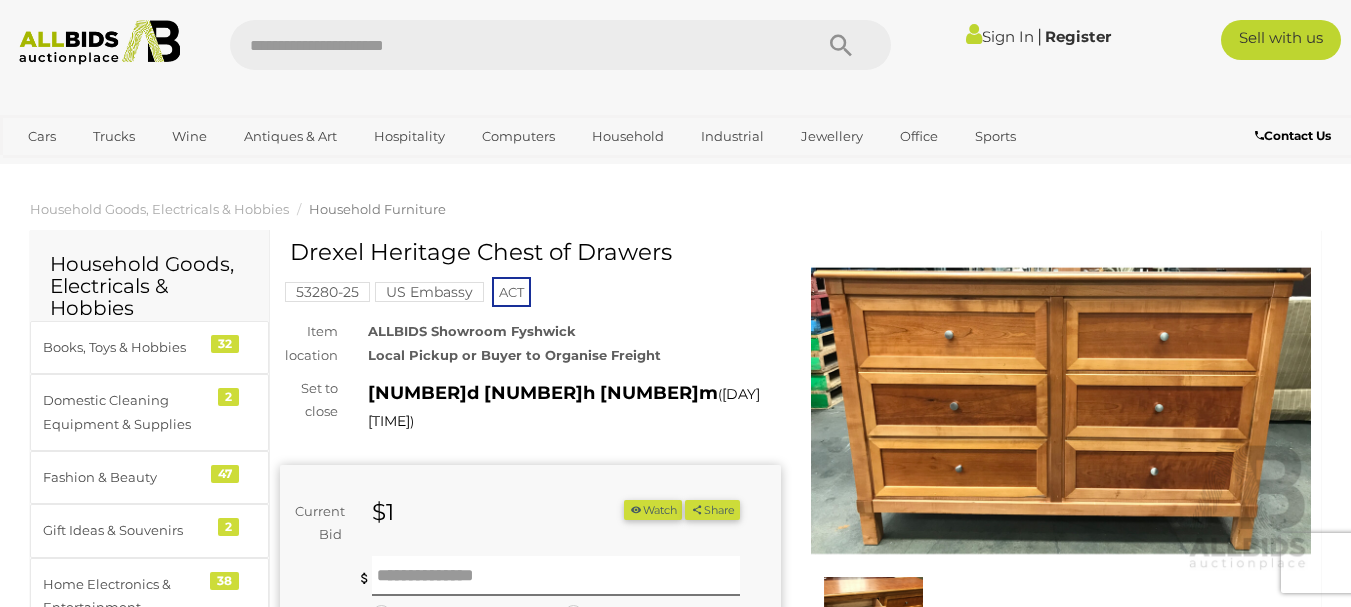 scroll, scrollTop: 0, scrollLeft: 0, axis: both 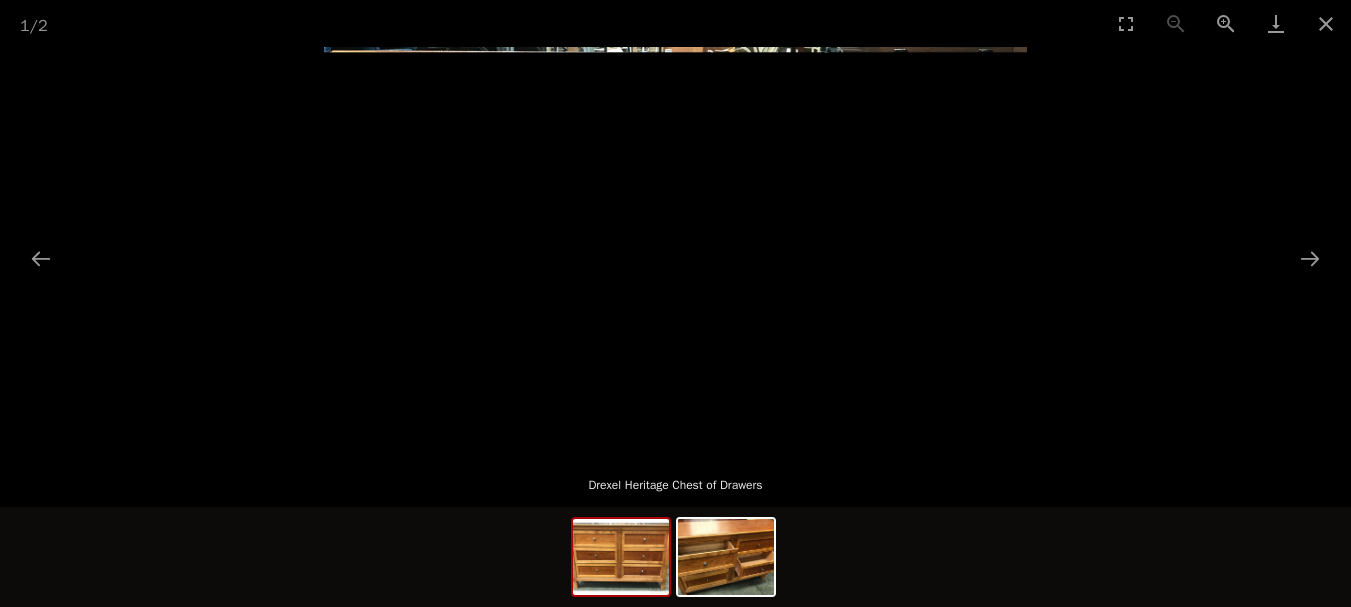 click at bounding box center (675, 248) 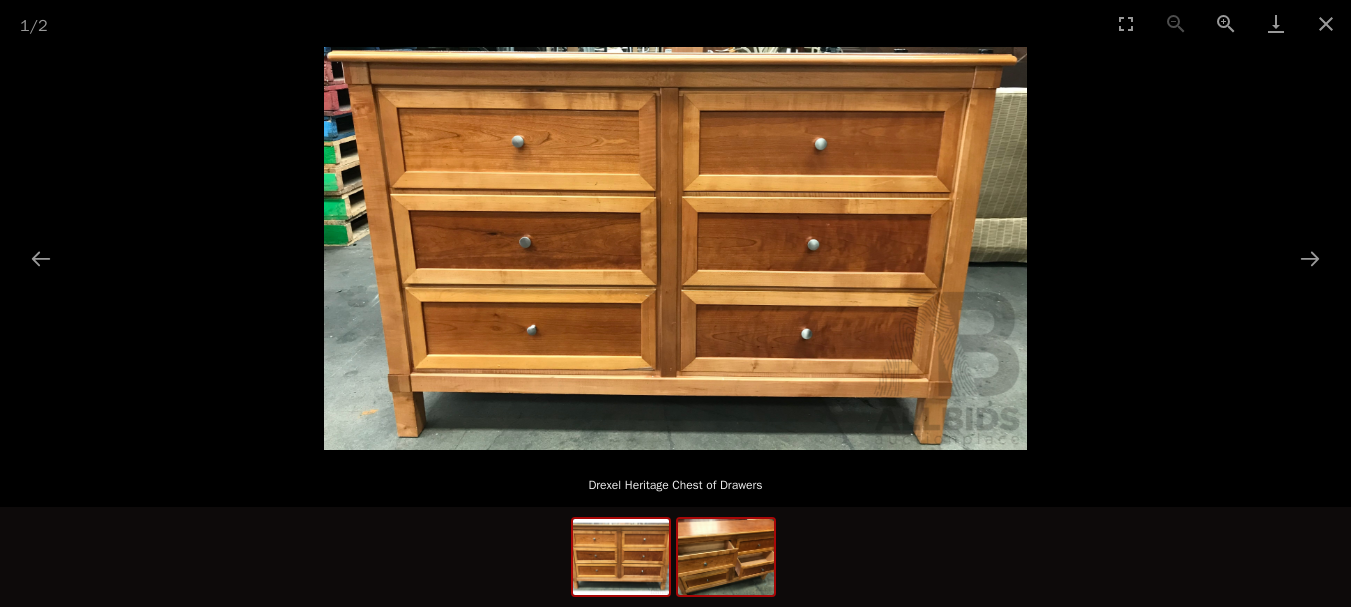 click at bounding box center (621, 557) 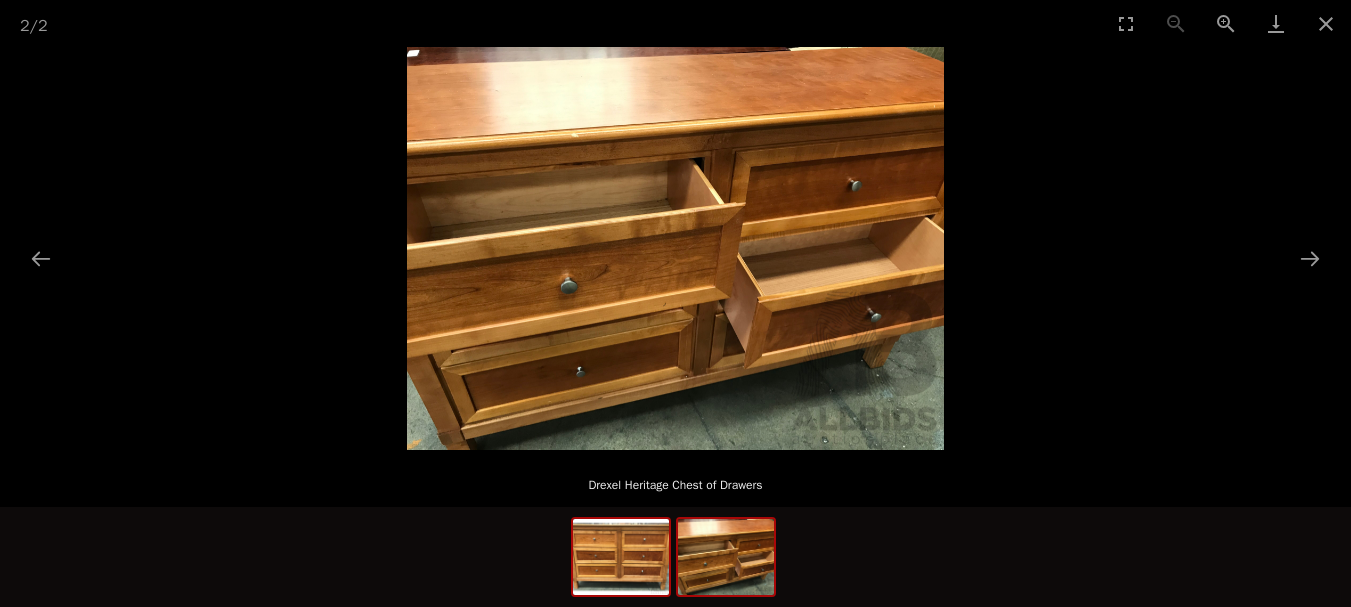 click at bounding box center (621, 557) 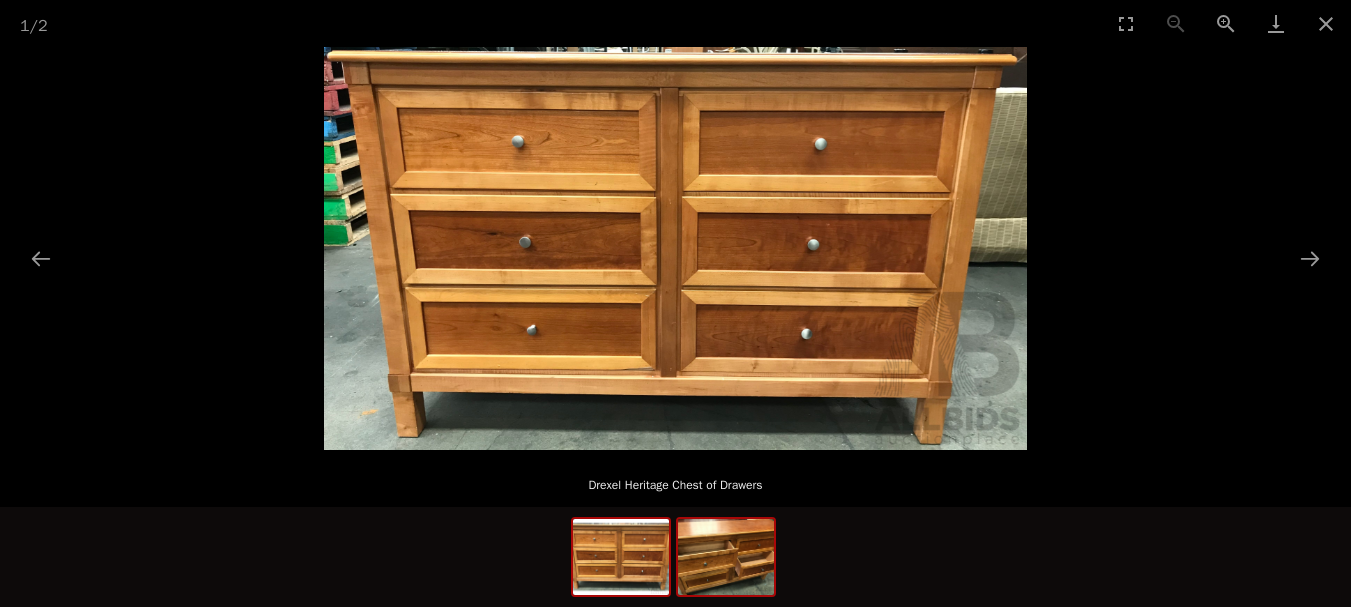 click at bounding box center (621, 557) 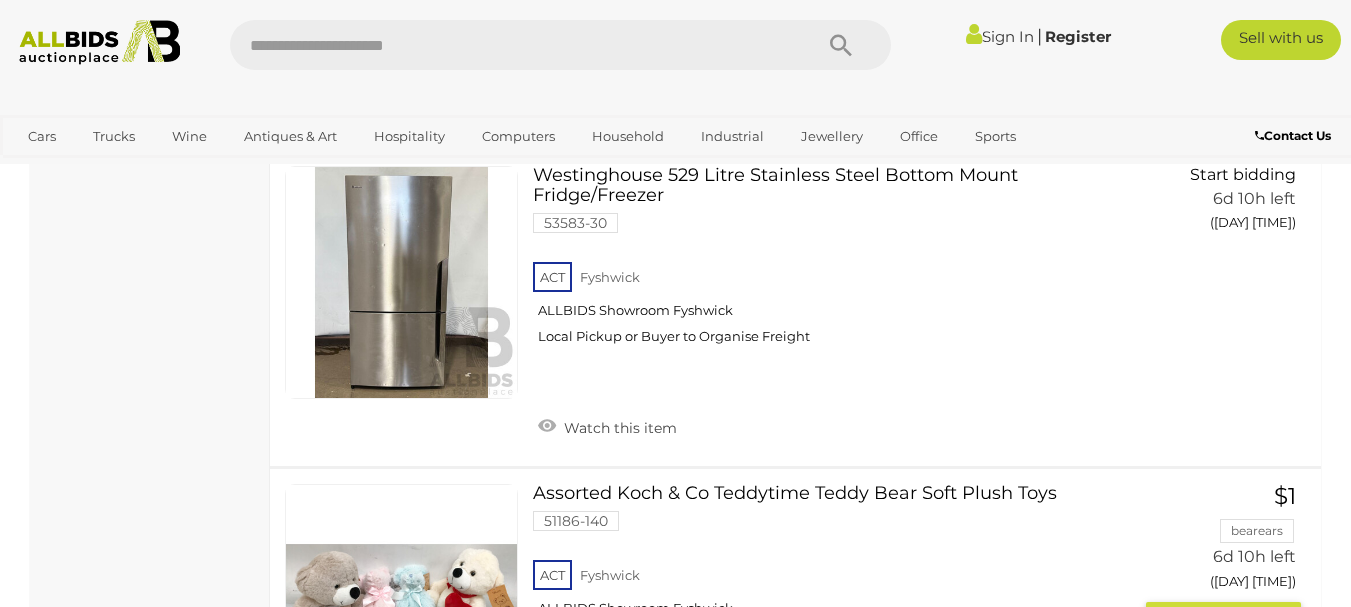 scroll, scrollTop: 7787, scrollLeft: 0, axis: vertical 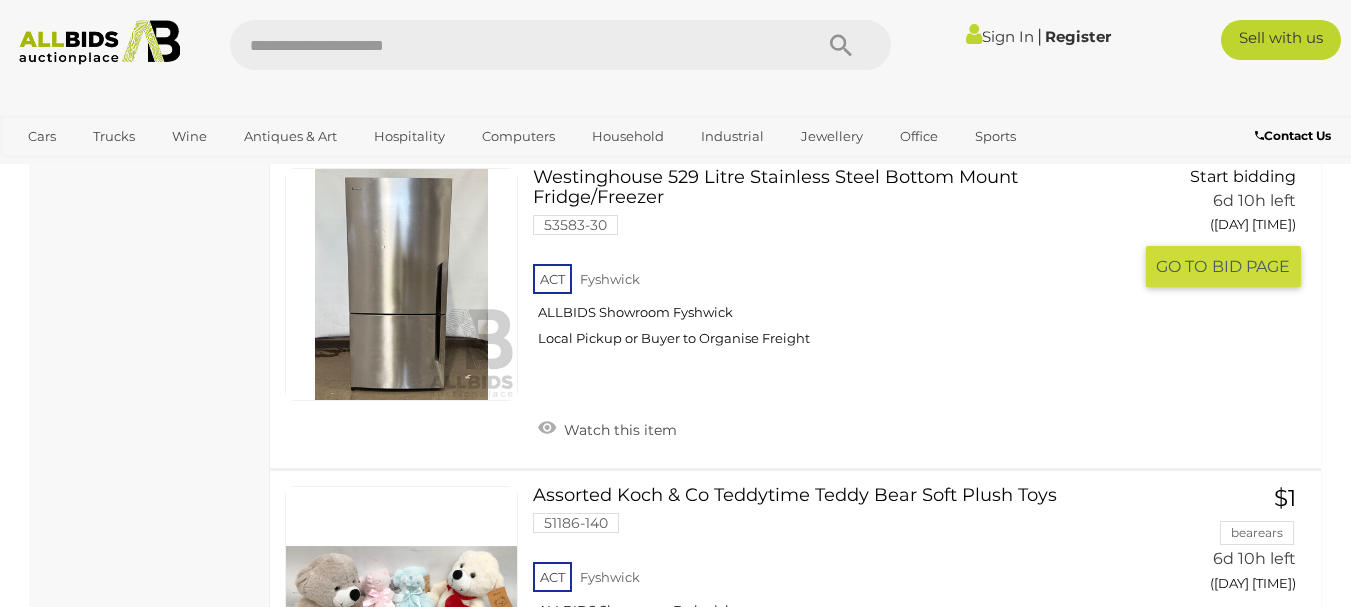 click at bounding box center [401, 284] 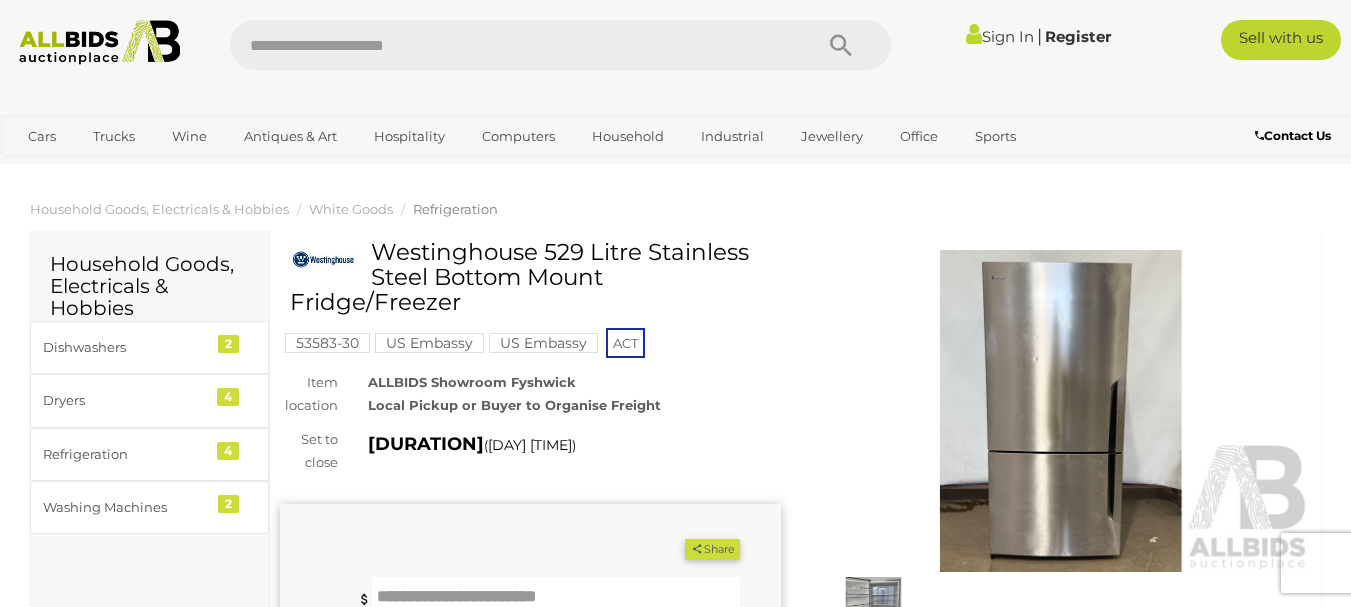 scroll, scrollTop: 0, scrollLeft: 0, axis: both 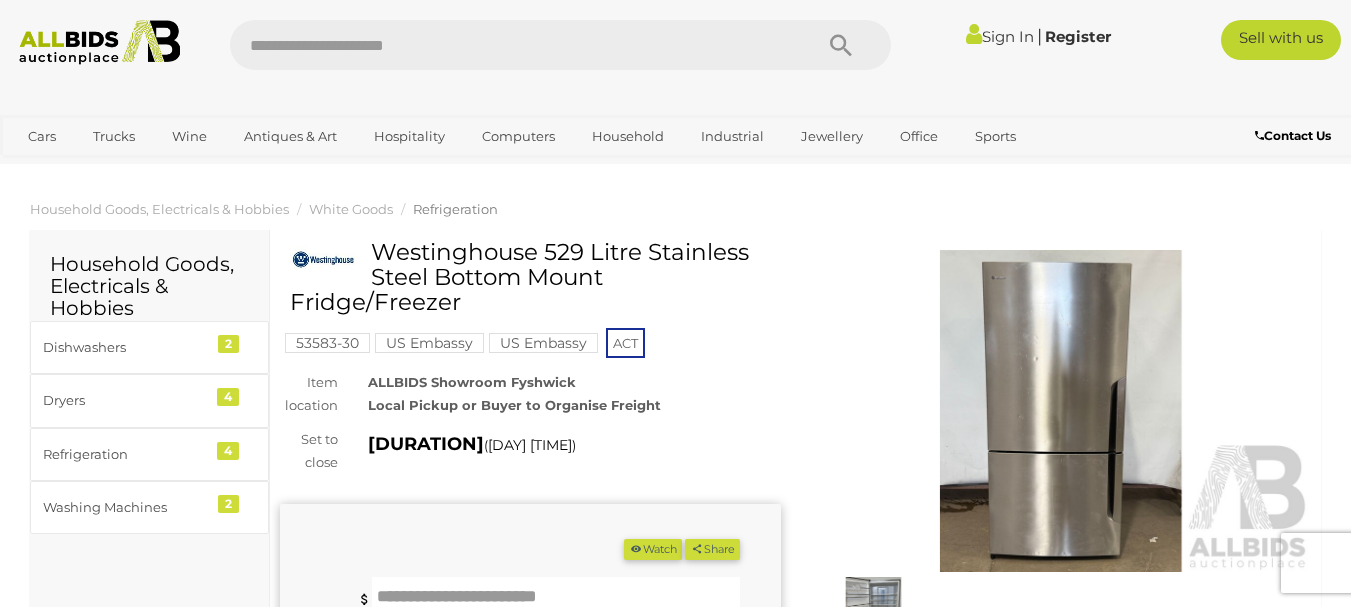 click at bounding box center [1061, 411] 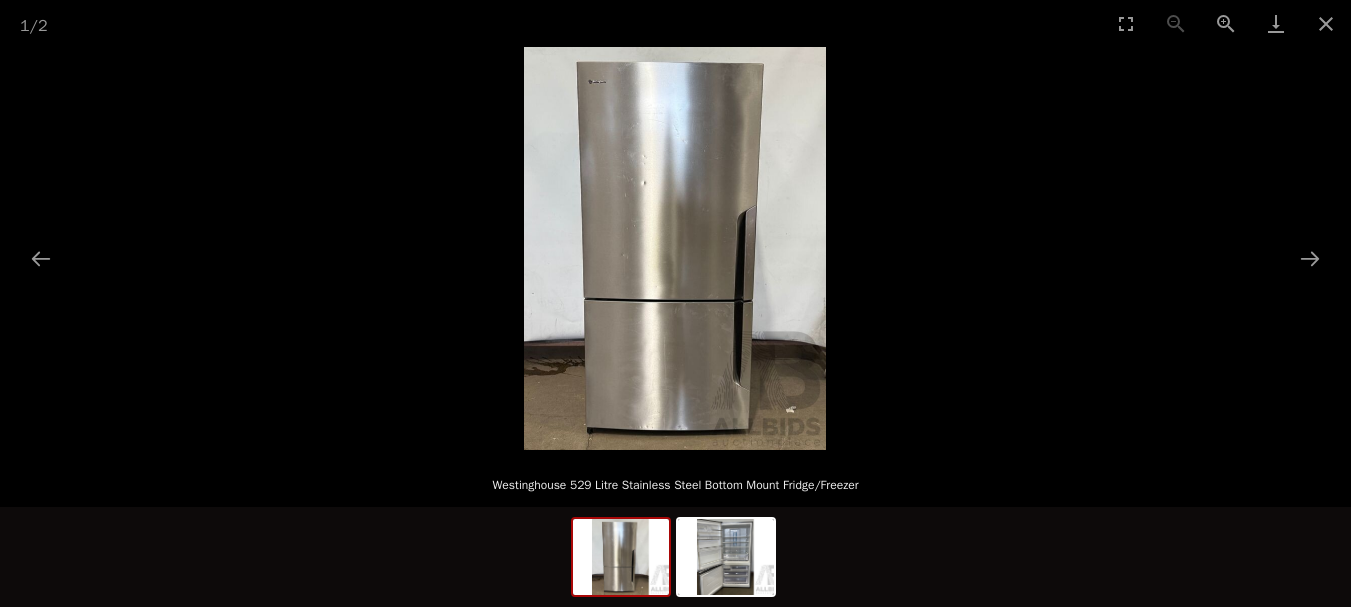 scroll, scrollTop: 0, scrollLeft: 0, axis: both 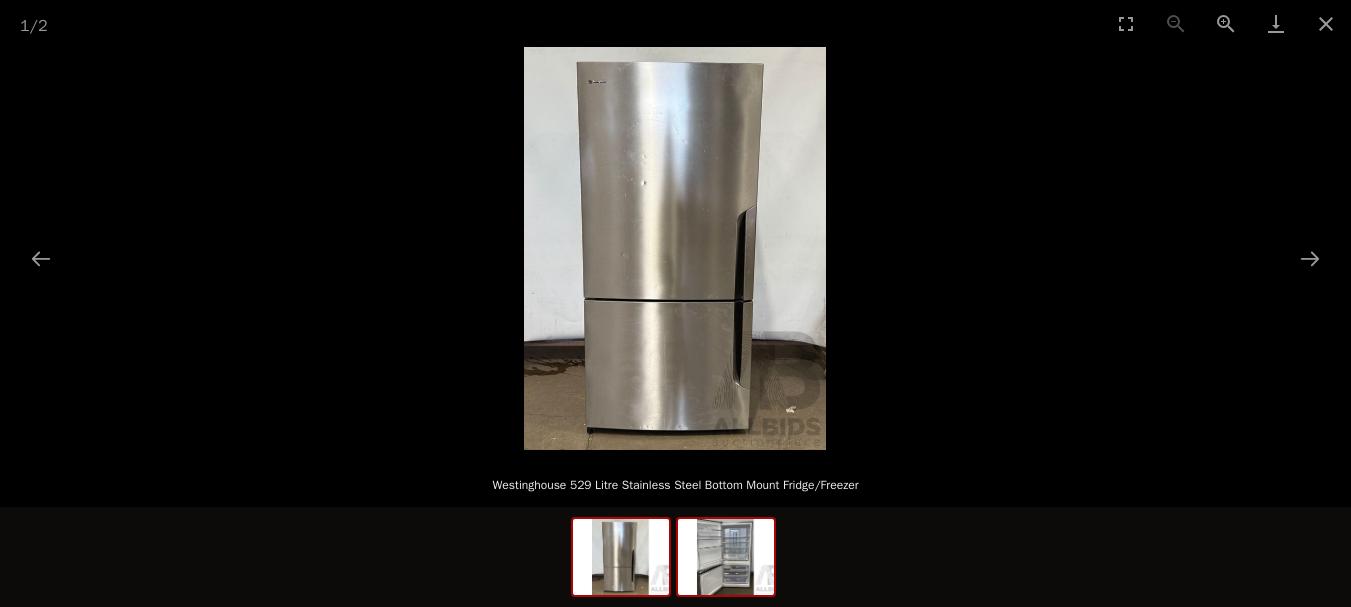 click at bounding box center [621, 557] 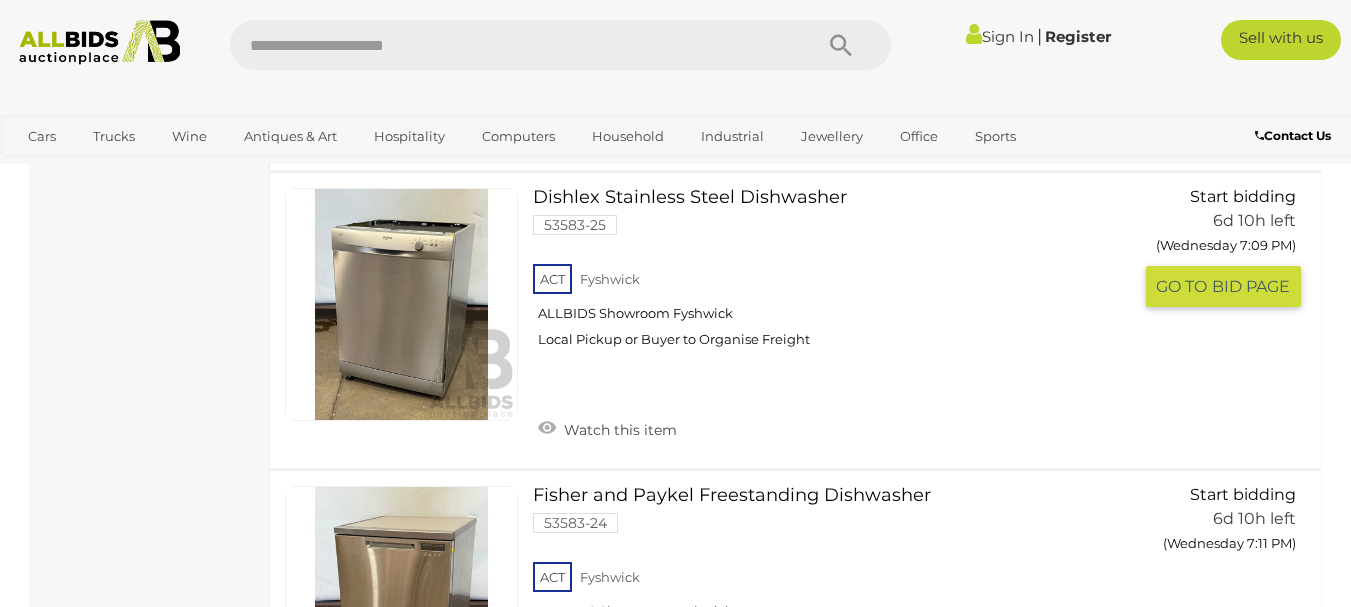 scroll, scrollTop: 8835, scrollLeft: 0, axis: vertical 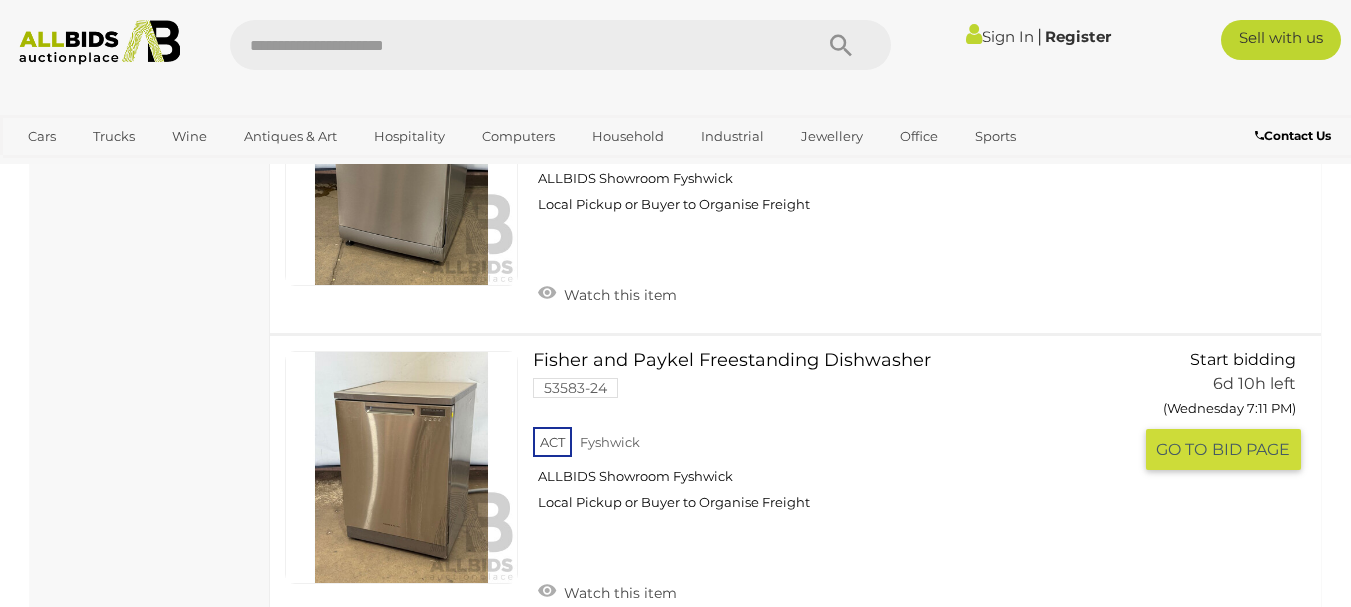 click at bounding box center [401, 467] 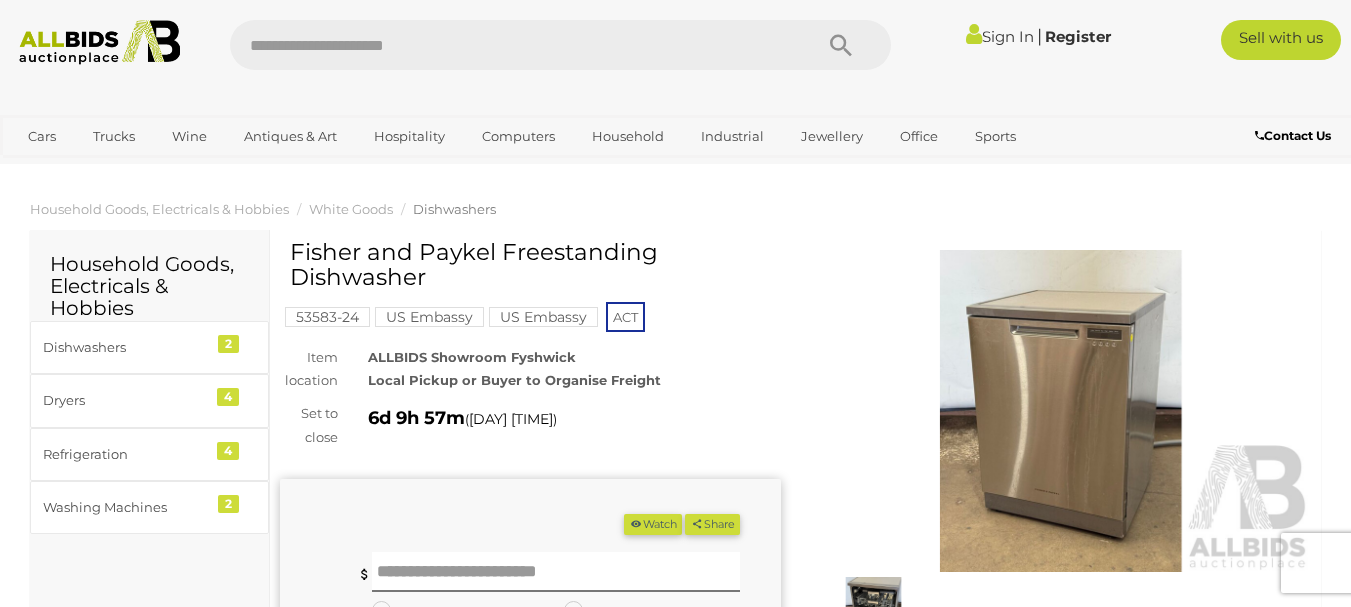 scroll, scrollTop: 0, scrollLeft: 0, axis: both 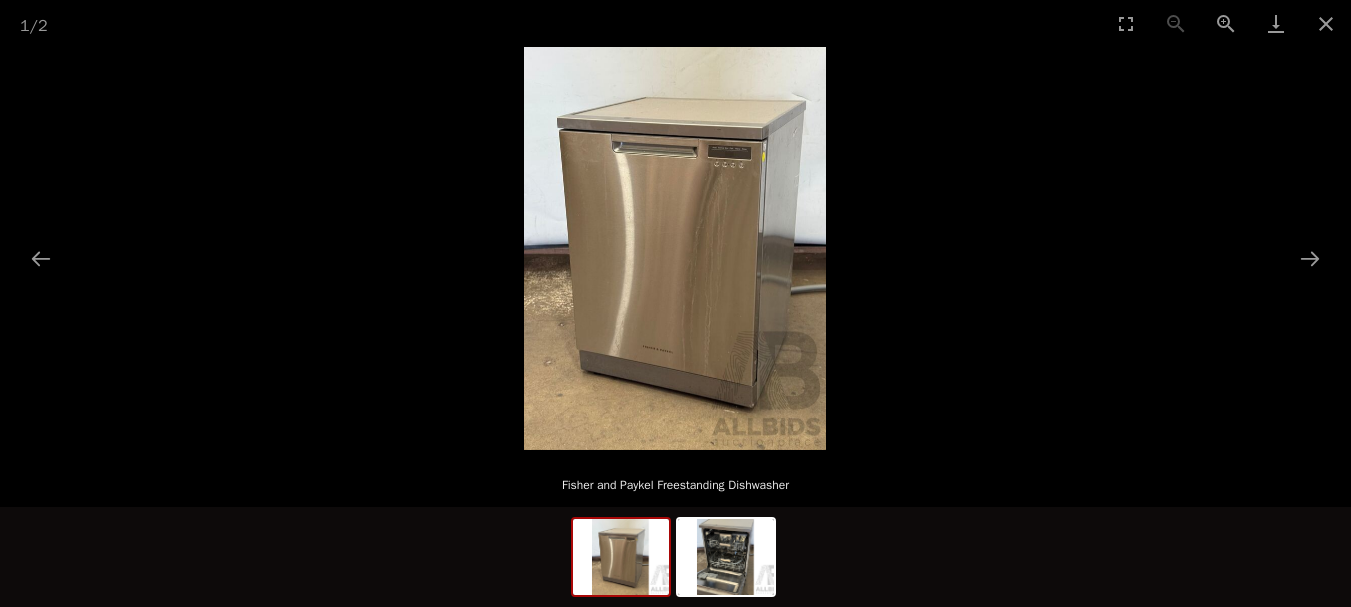 click at bounding box center (675, 248) 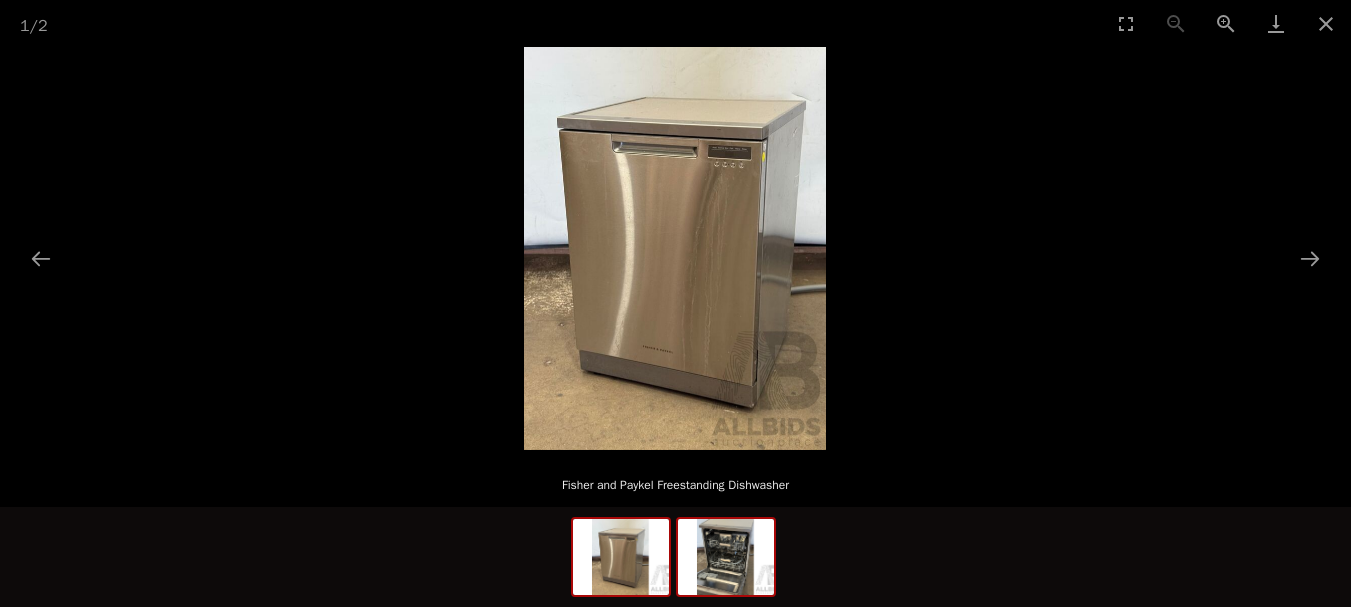 click at bounding box center [621, 557] 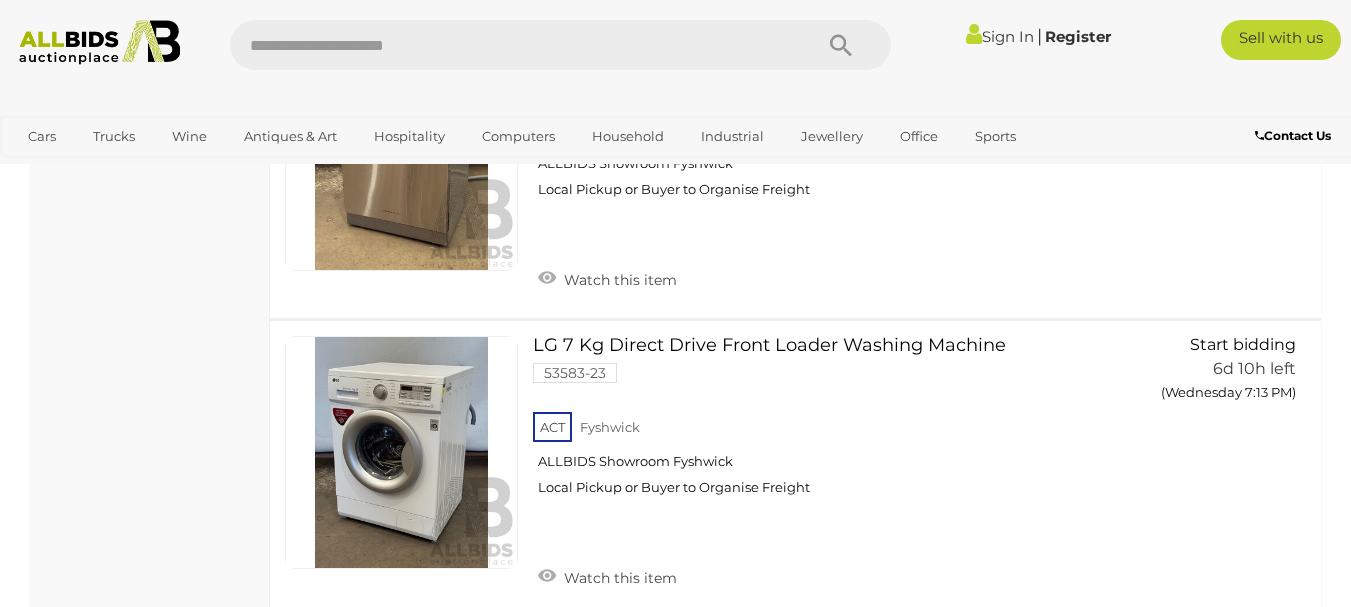 scroll, scrollTop: 9066, scrollLeft: 0, axis: vertical 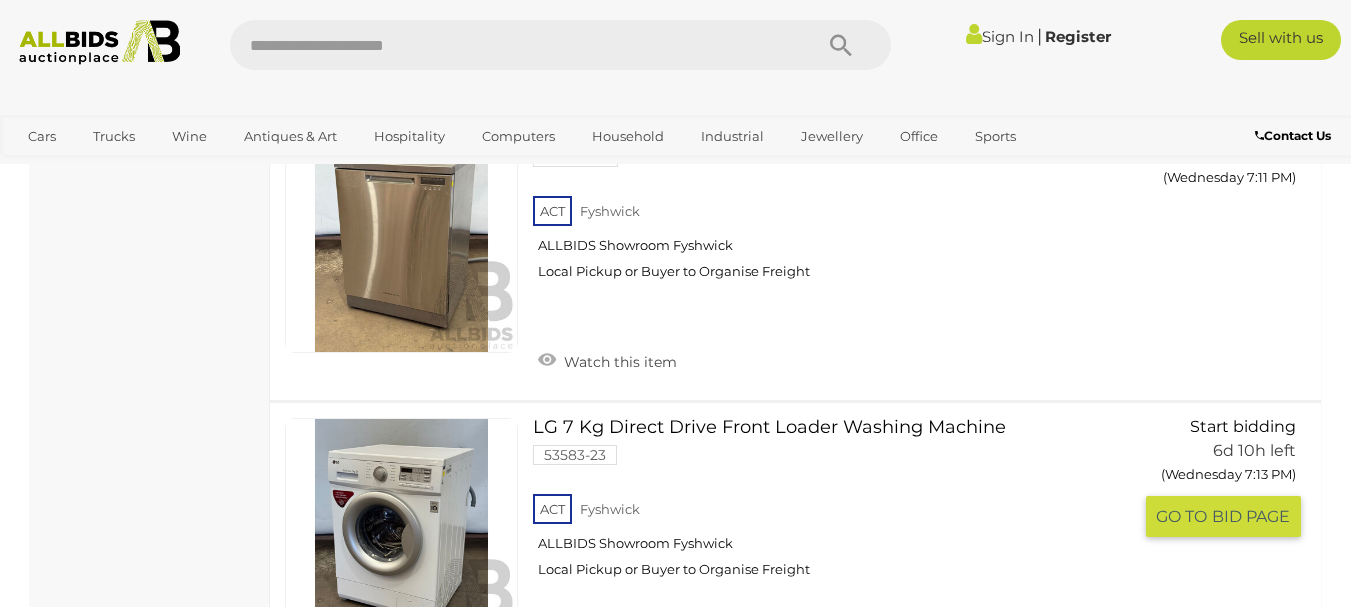 click at bounding box center (401, 534) 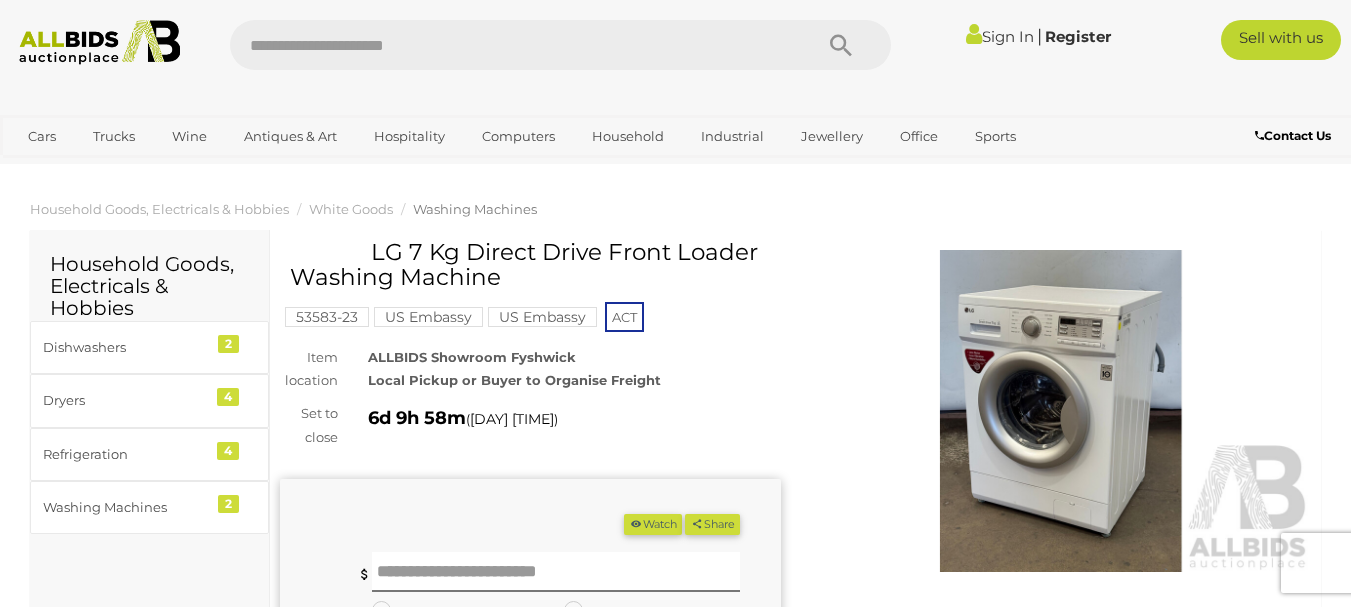 scroll, scrollTop: 0, scrollLeft: 0, axis: both 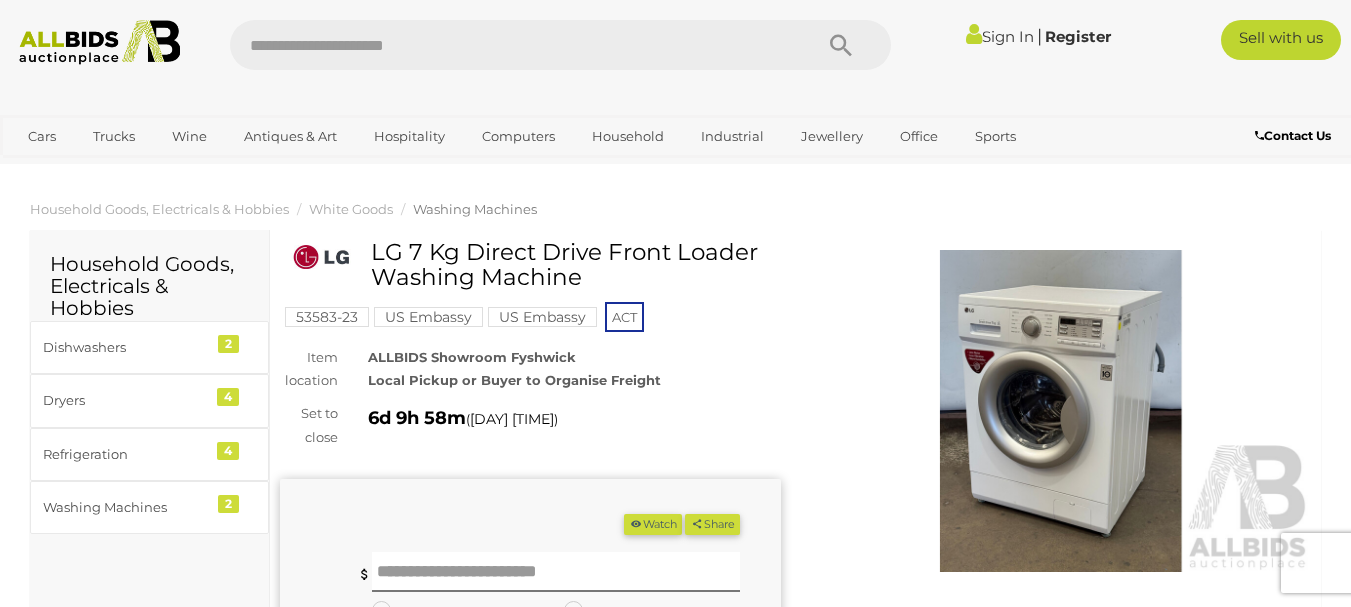 click at bounding box center (1061, 411) 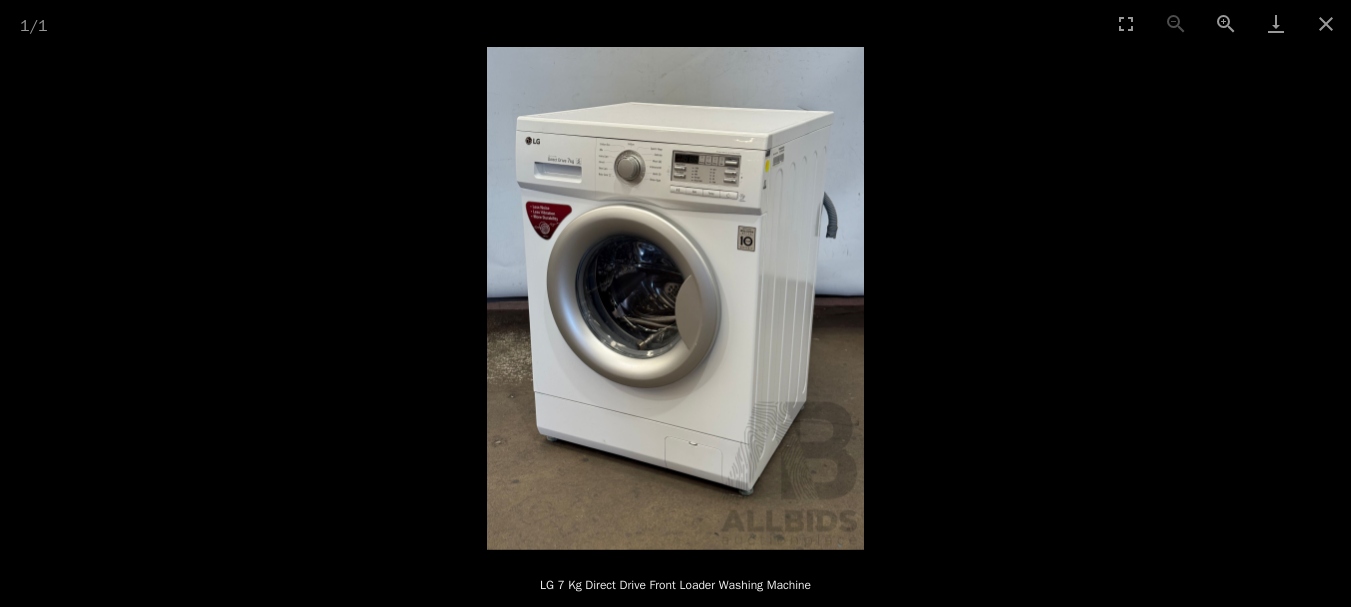 click at bounding box center (675, 298) 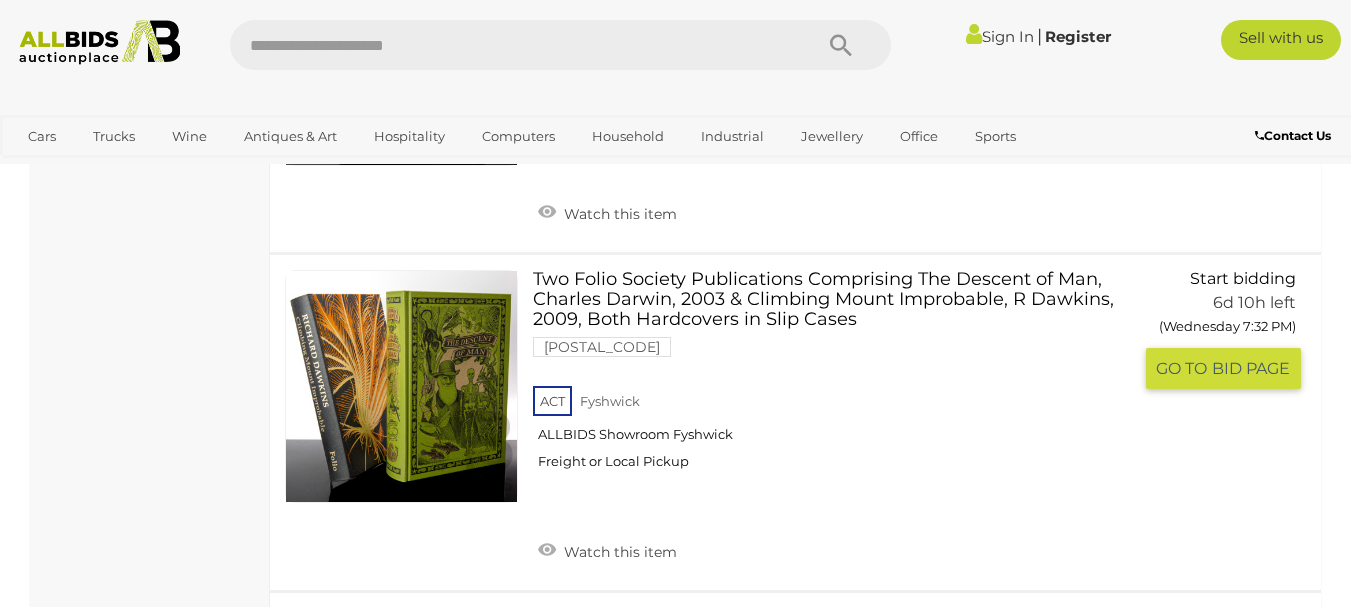 scroll, scrollTop: 11964, scrollLeft: 0, axis: vertical 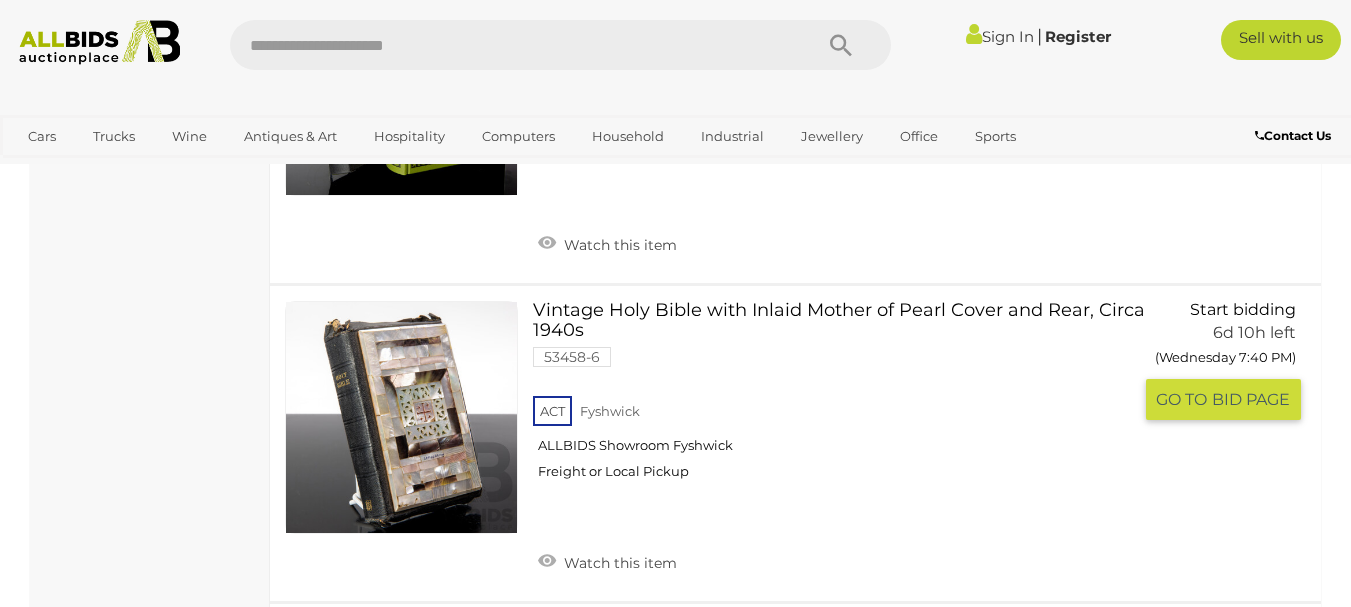 click at bounding box center (401, 417) 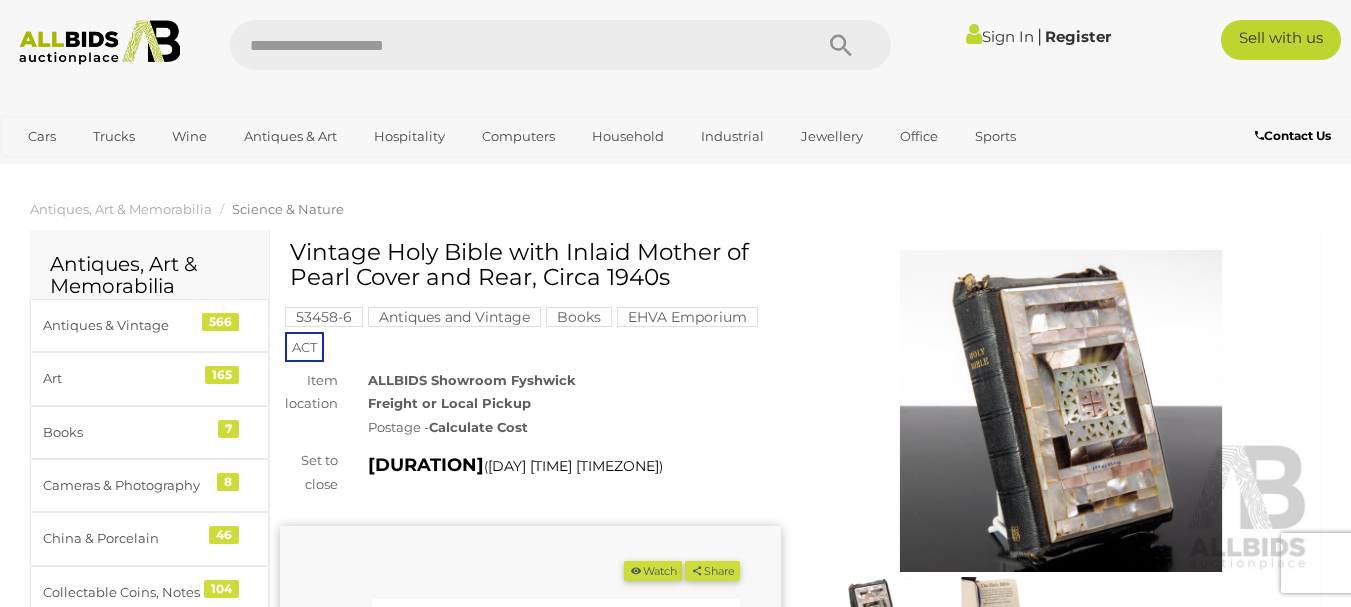 scroll, scrollTop: 0, scrollLeft: 0, axis: both 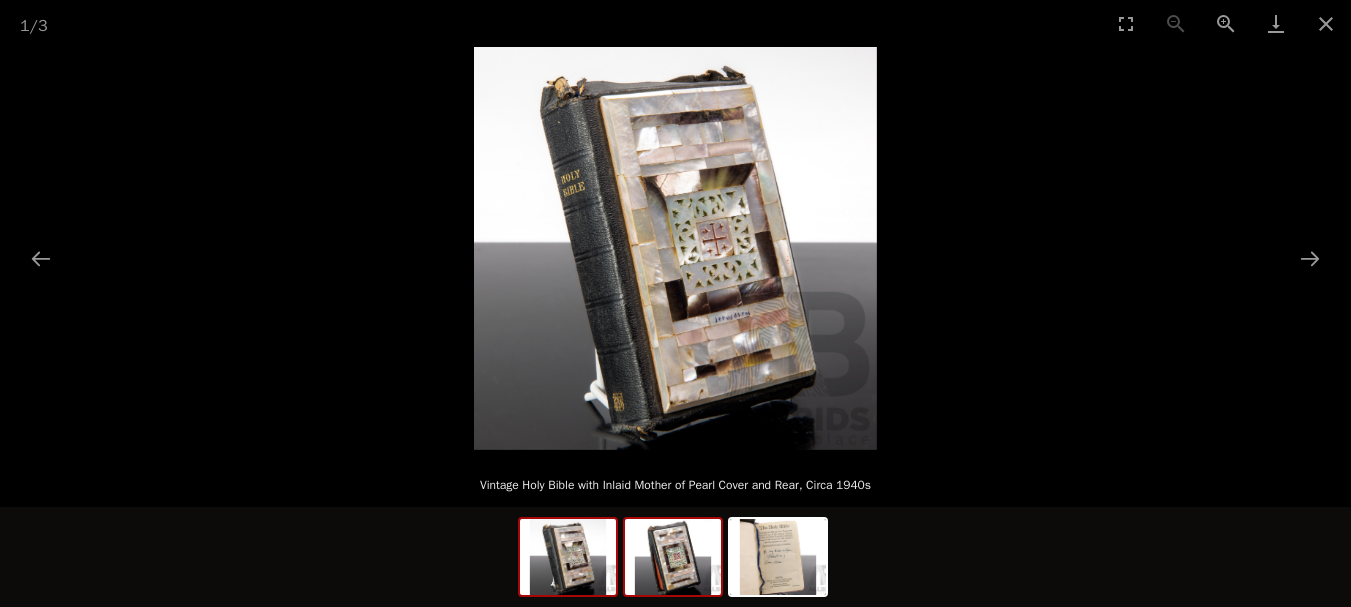 click at bounding box center (568, 557) 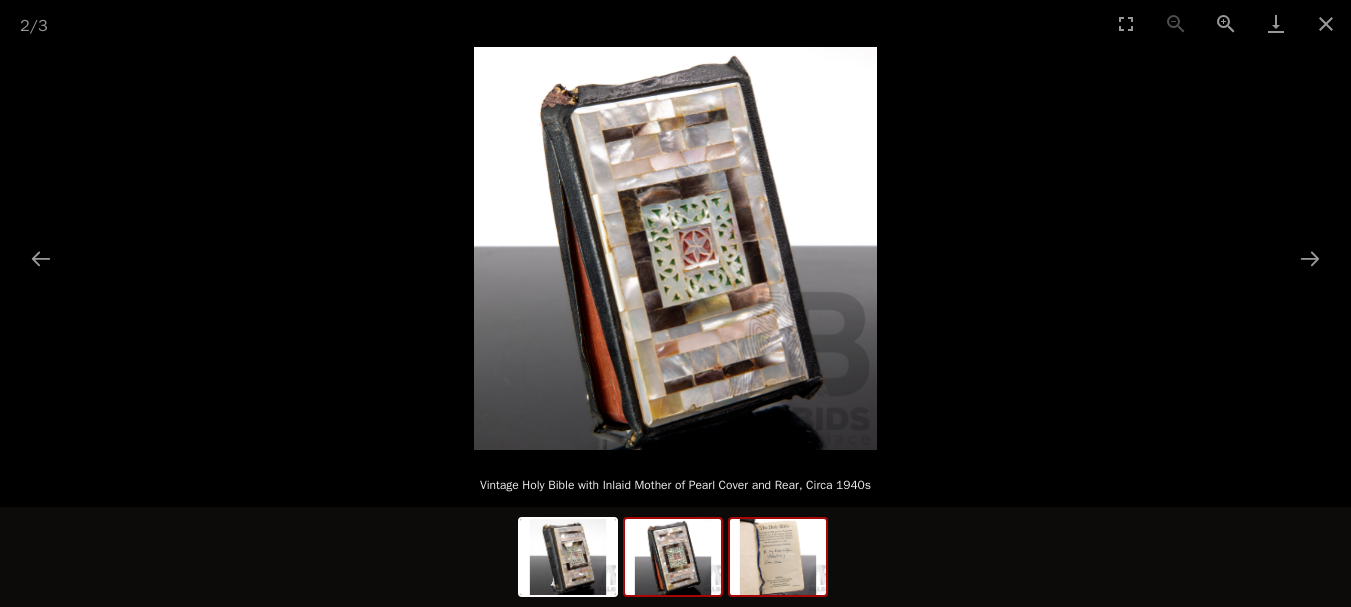 click at bounding box center [568, 557] 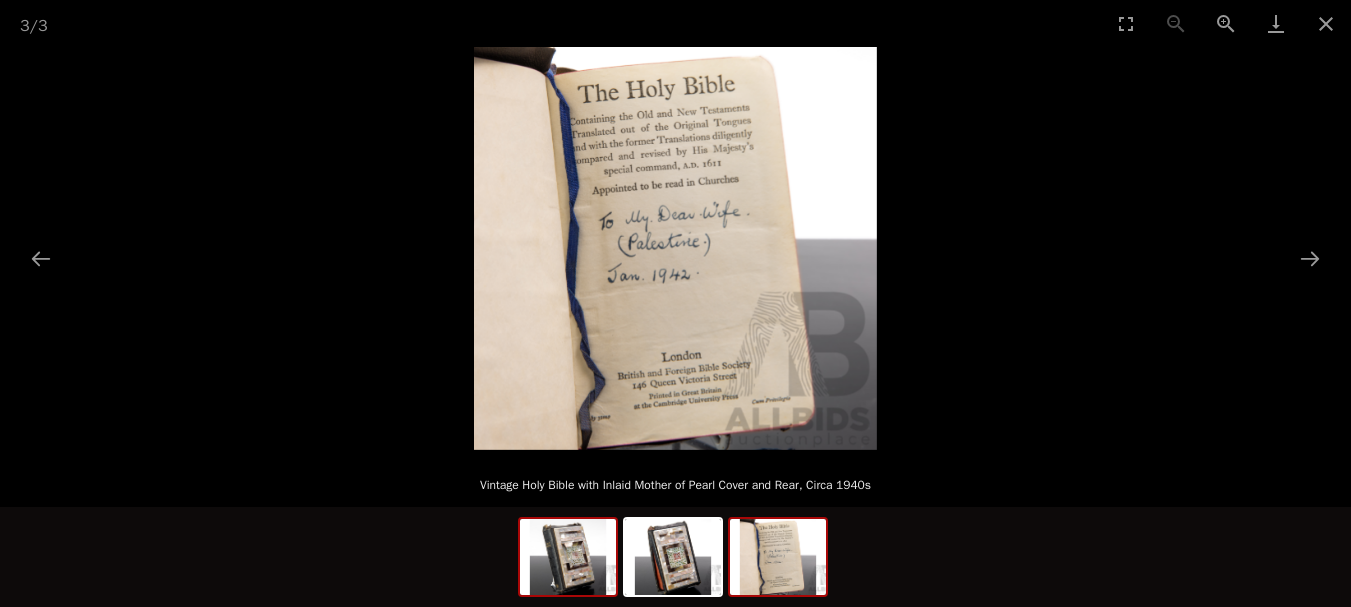 click at bounding box center [568, 557] 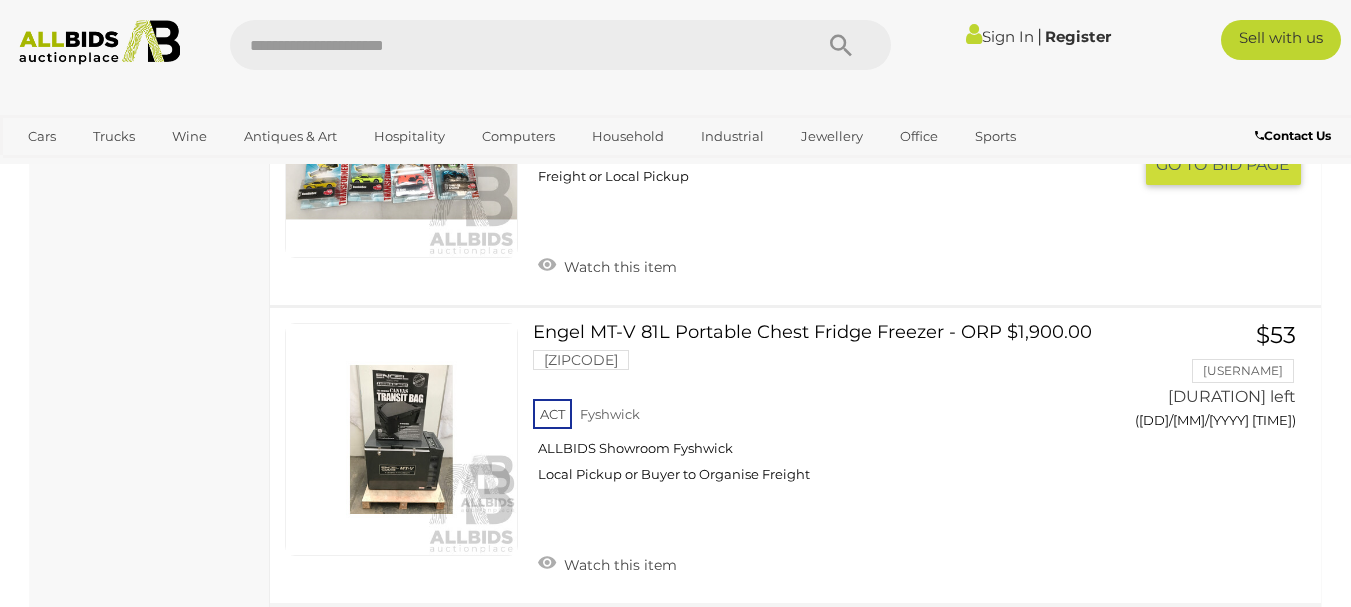 scroll, scrollTop: 15345, scrollLeft: 0, axis: vertical 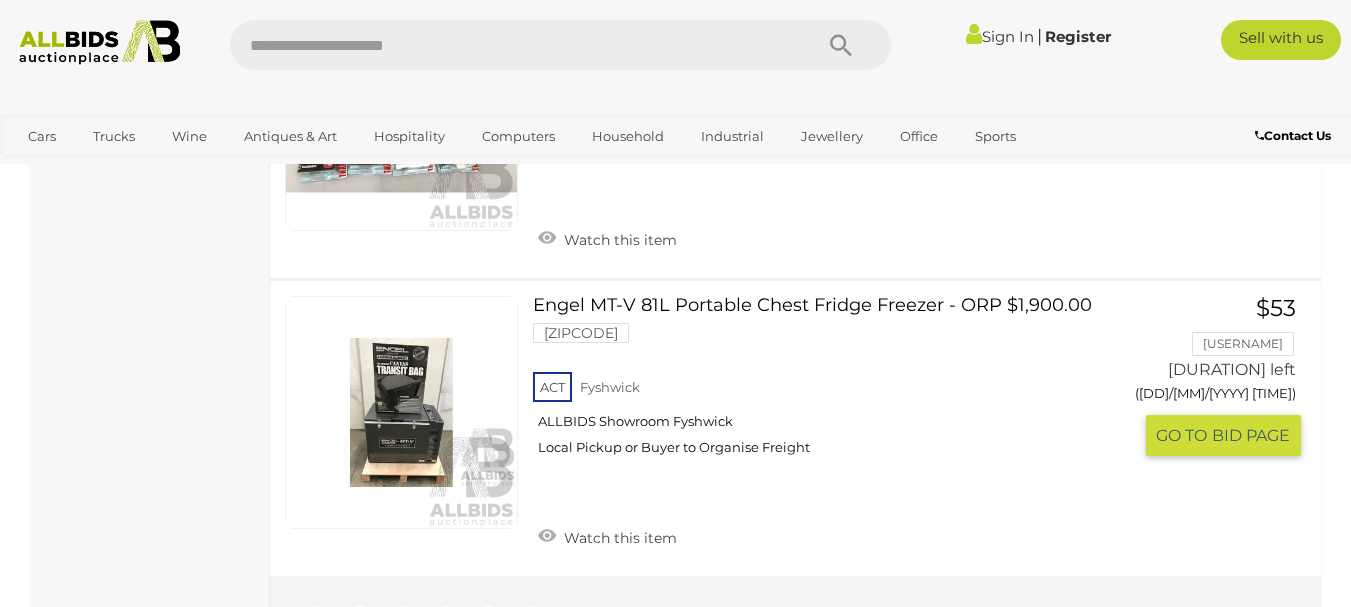 click at bounding box center [401, 412] 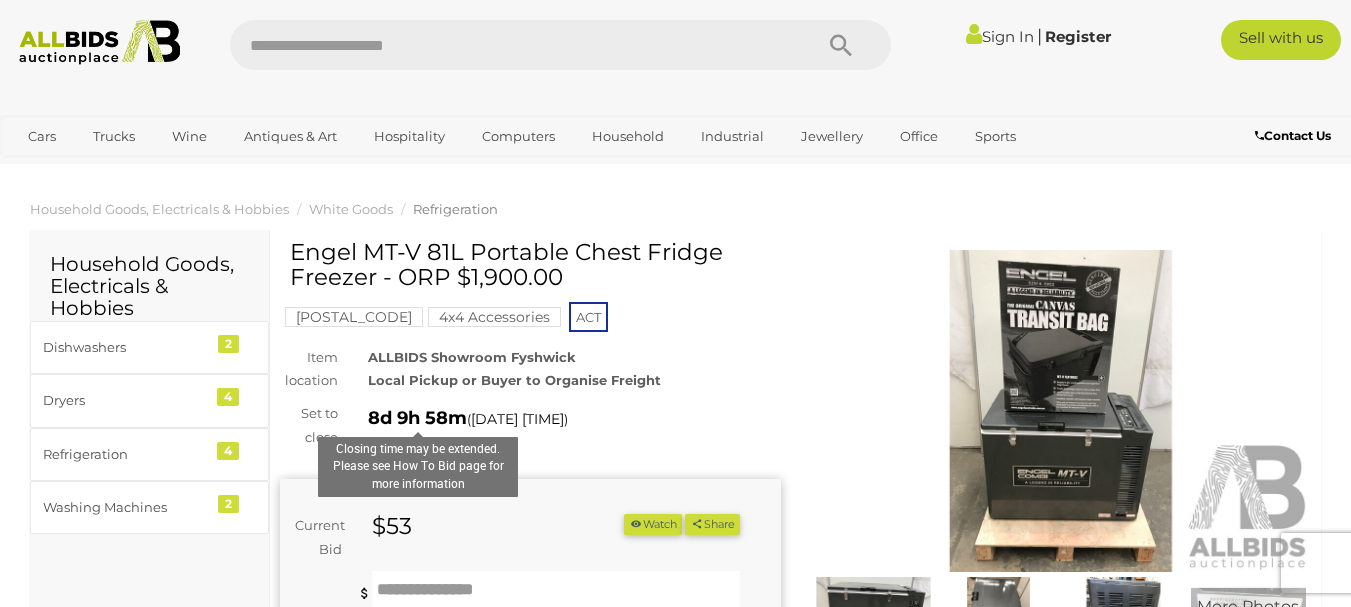scroll, scrollTop: 0, scrollLeft: 0, axis: both 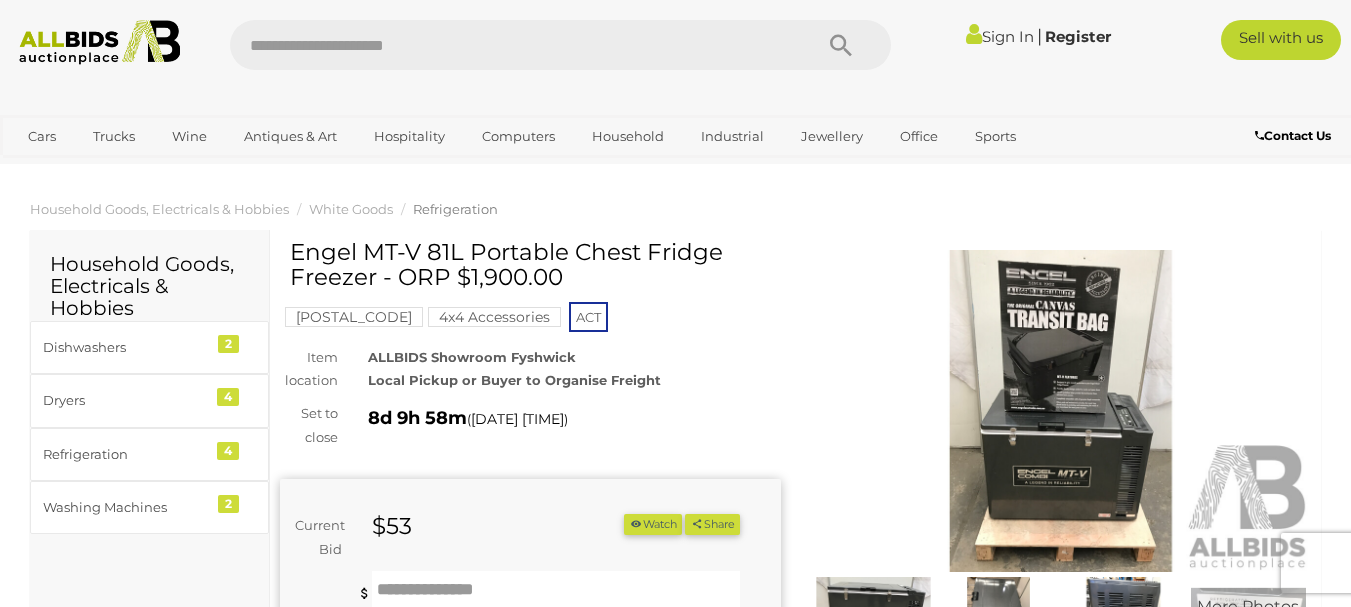click at bounding box center (1061, 411) 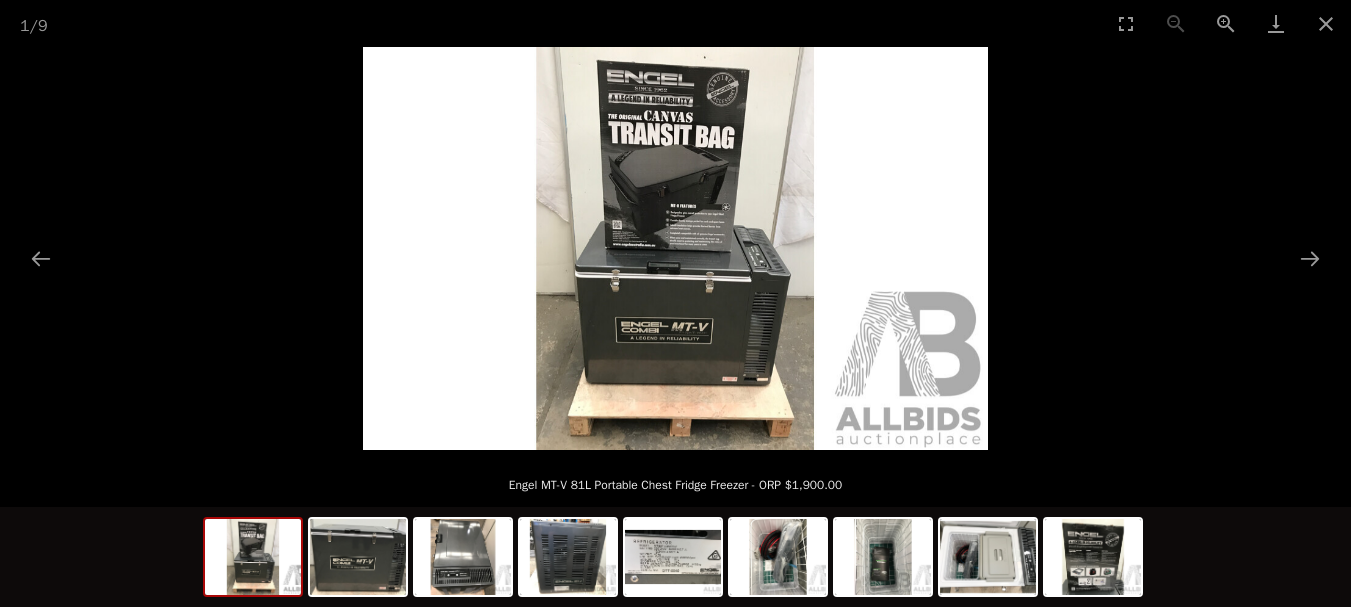 click at bounding box center (253, 557) 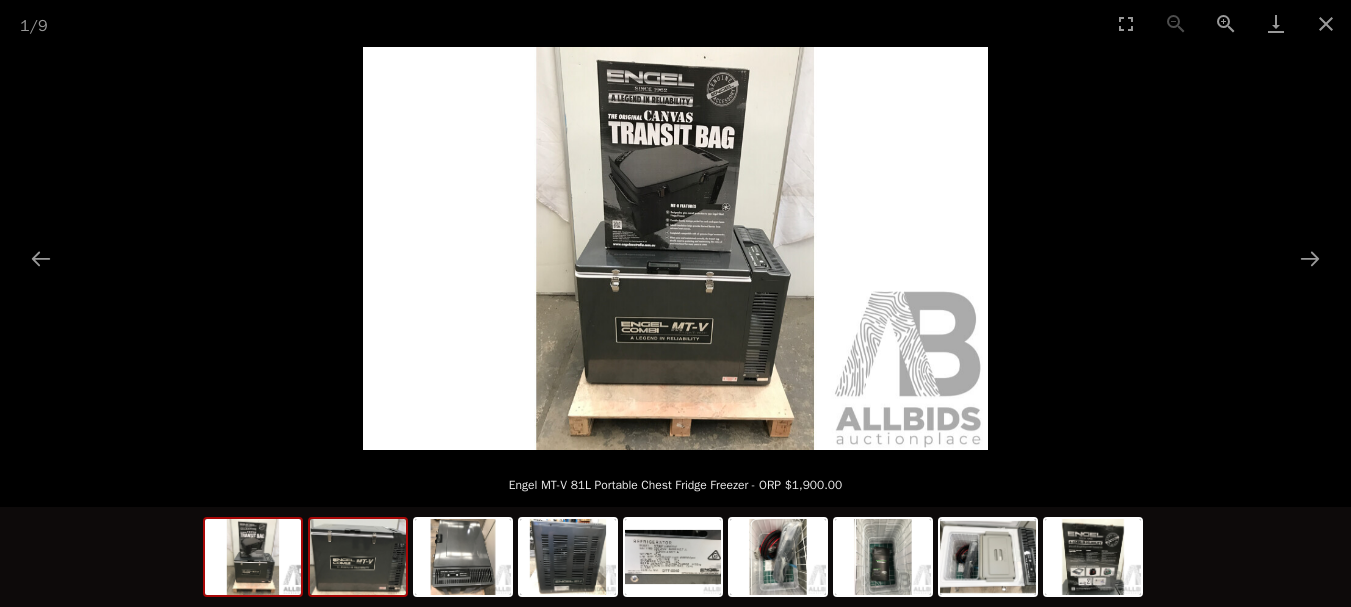 click at bounding box center (253, 557) 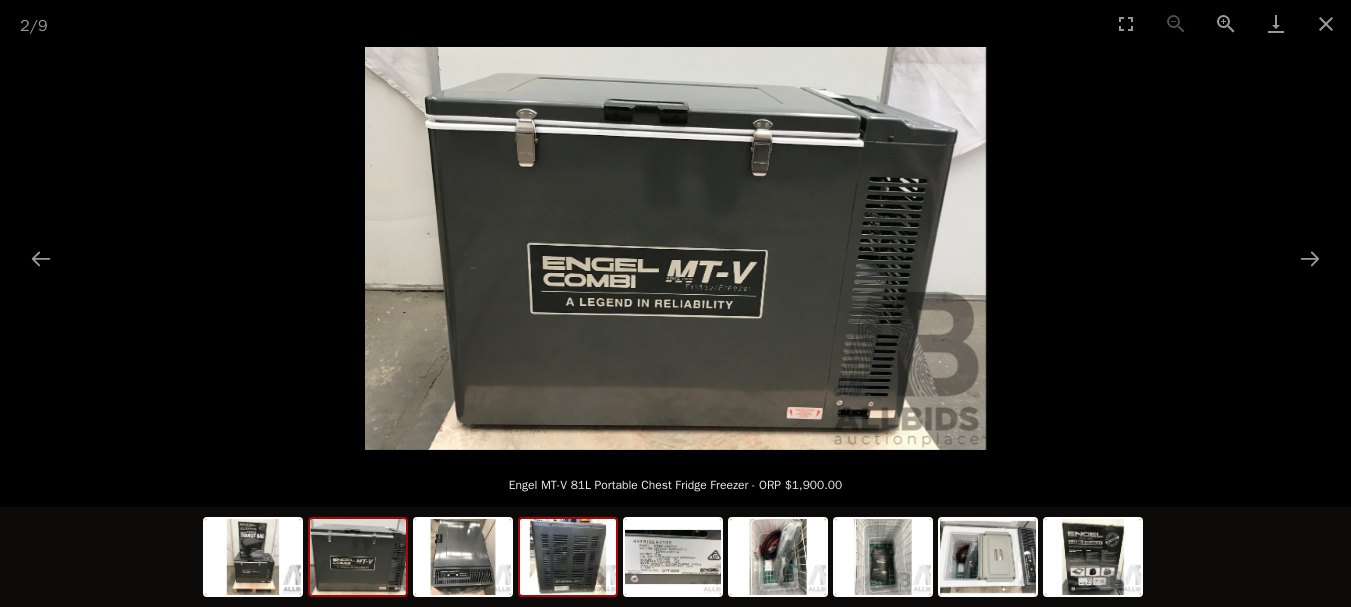 click at bounding box center (253, 557) 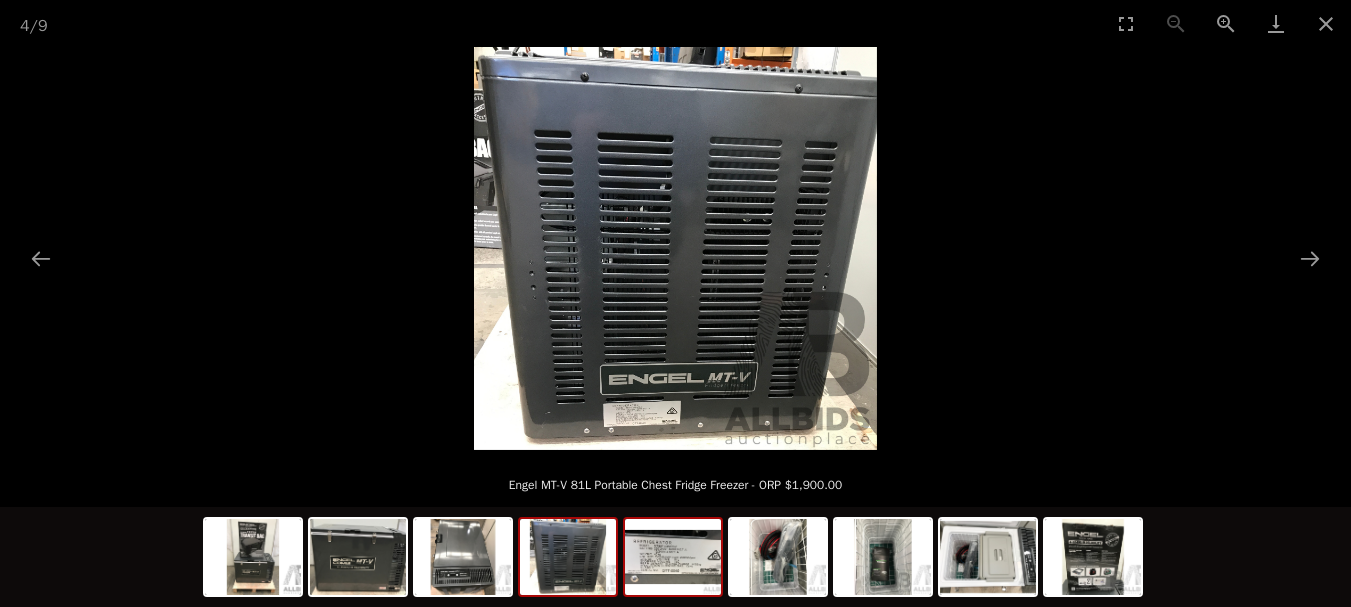 click at bounding box center [253, 557] 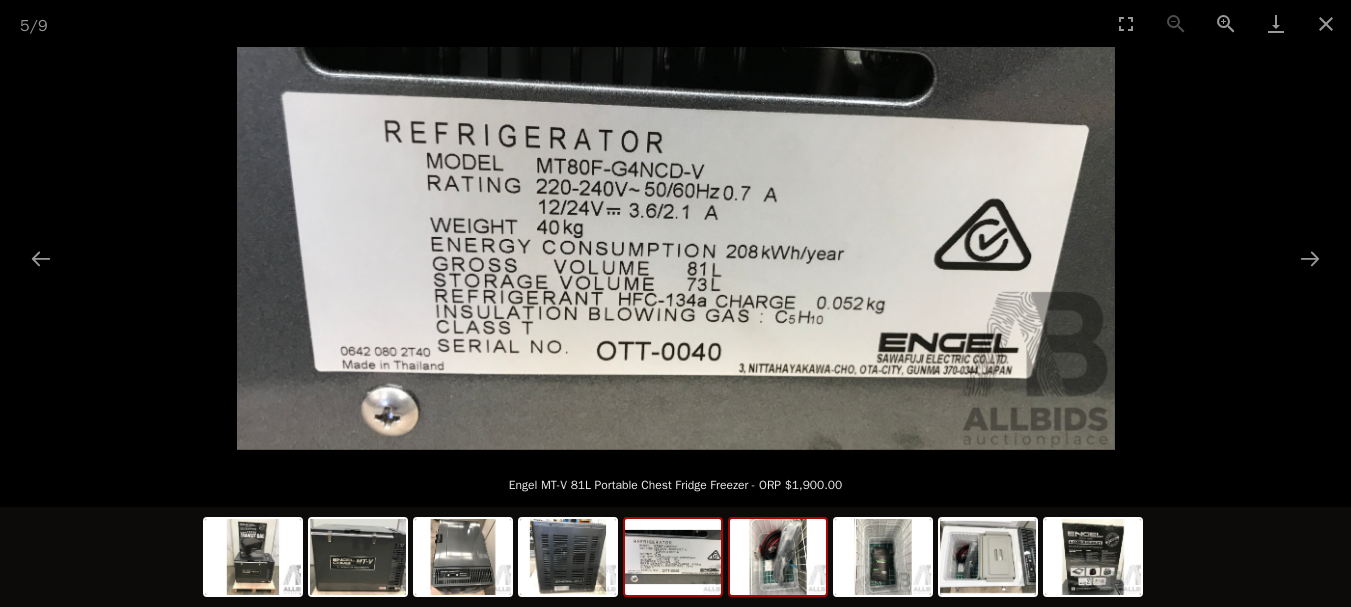 click at bounding box center [253, 557] 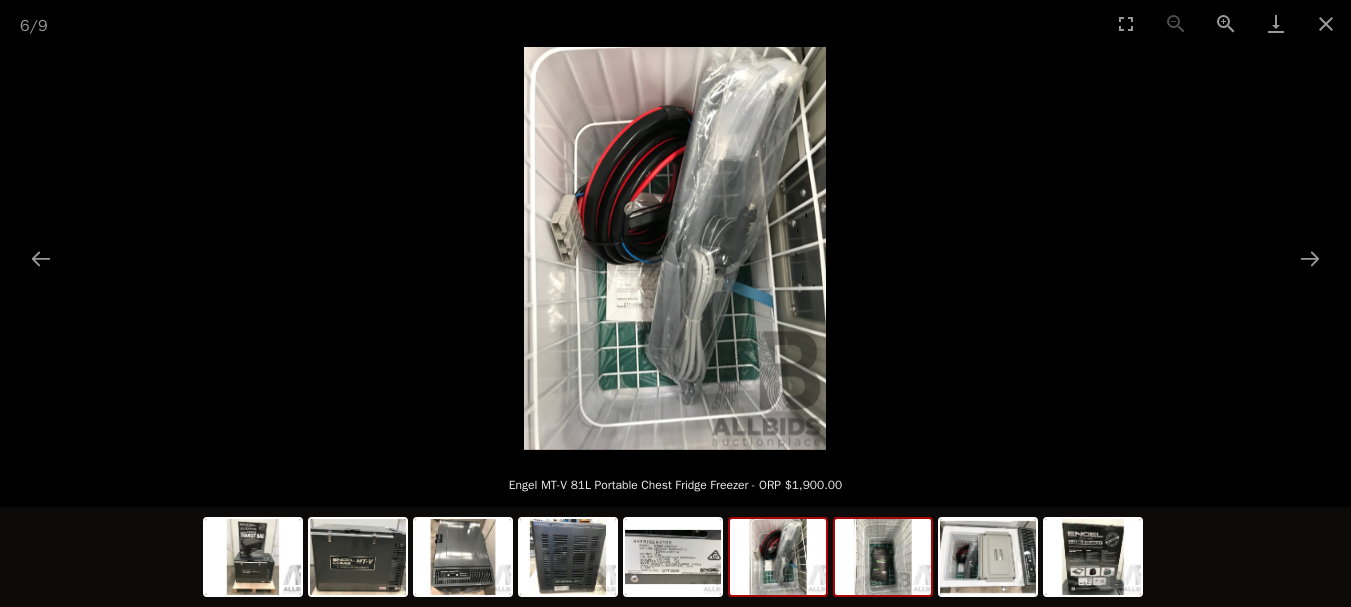 click at bounding box center [253, 557] 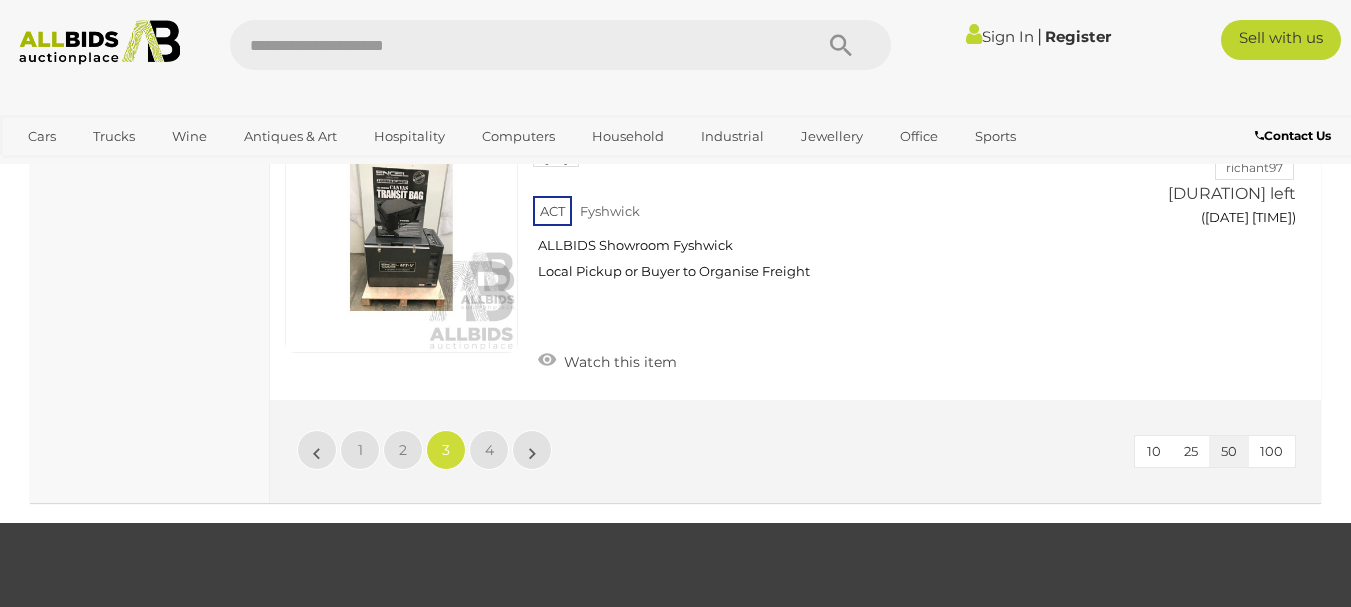 scroll, scrollTop: 15421, scrollLeft: 0, axis: vertical 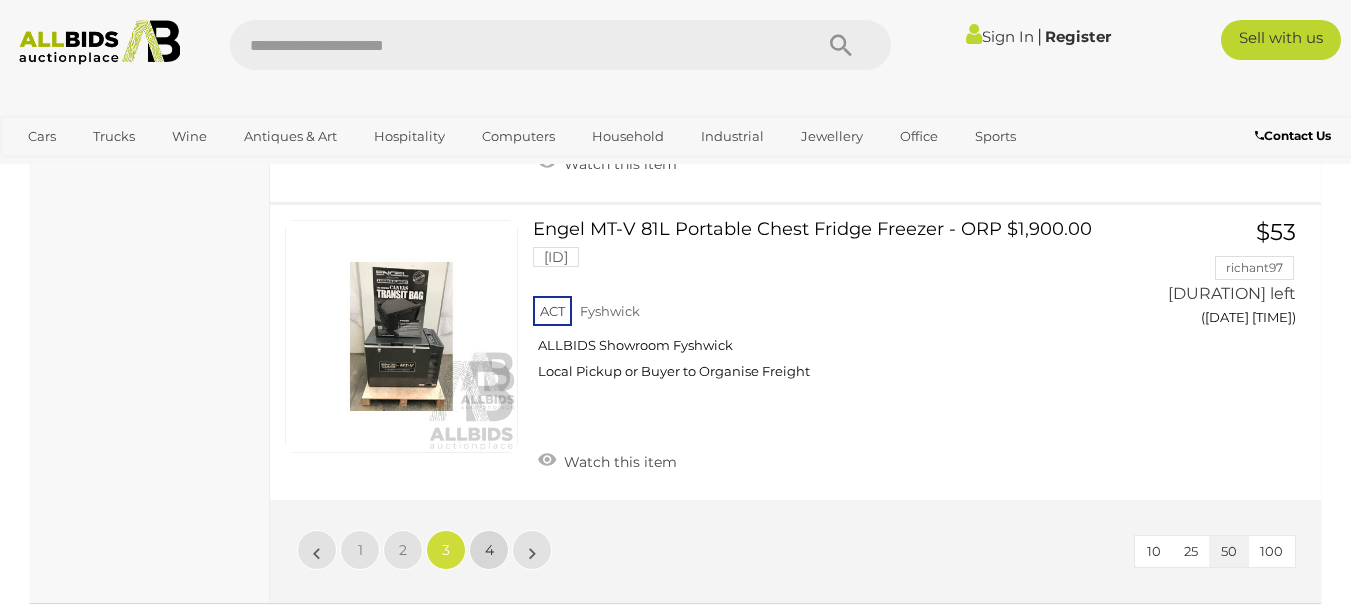 click on "4" at bounding box center (317, 550) 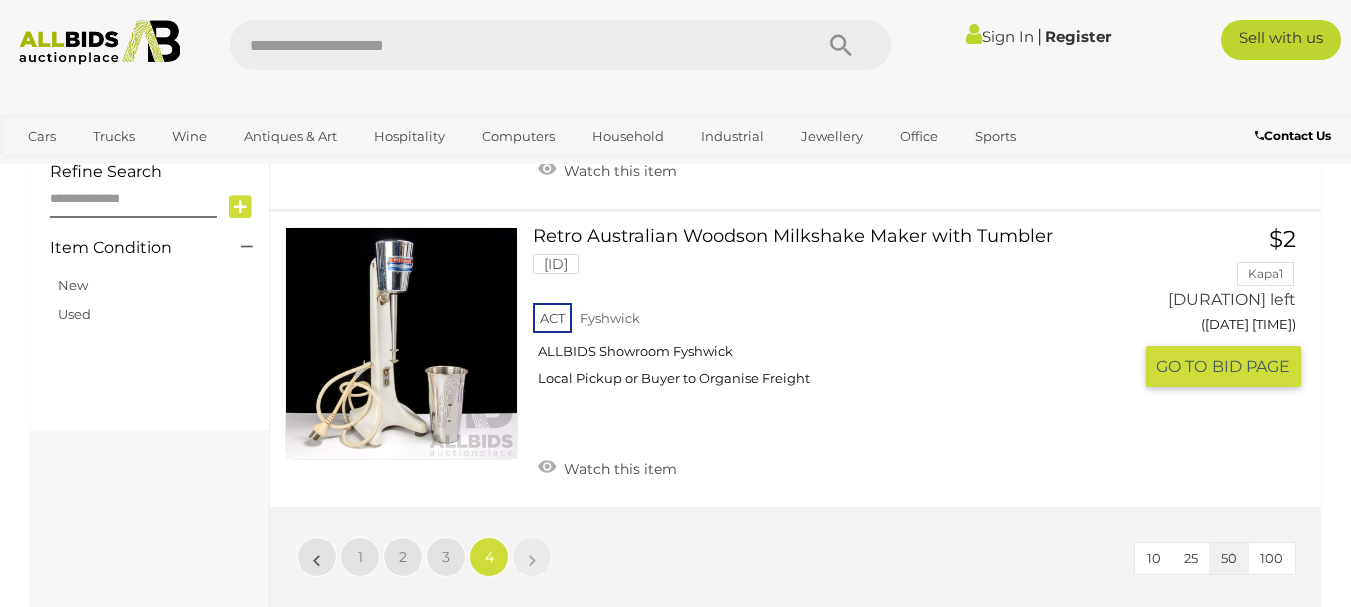 scroll, scrollTop: 1469, scrollLeft: 0, axis: vertical 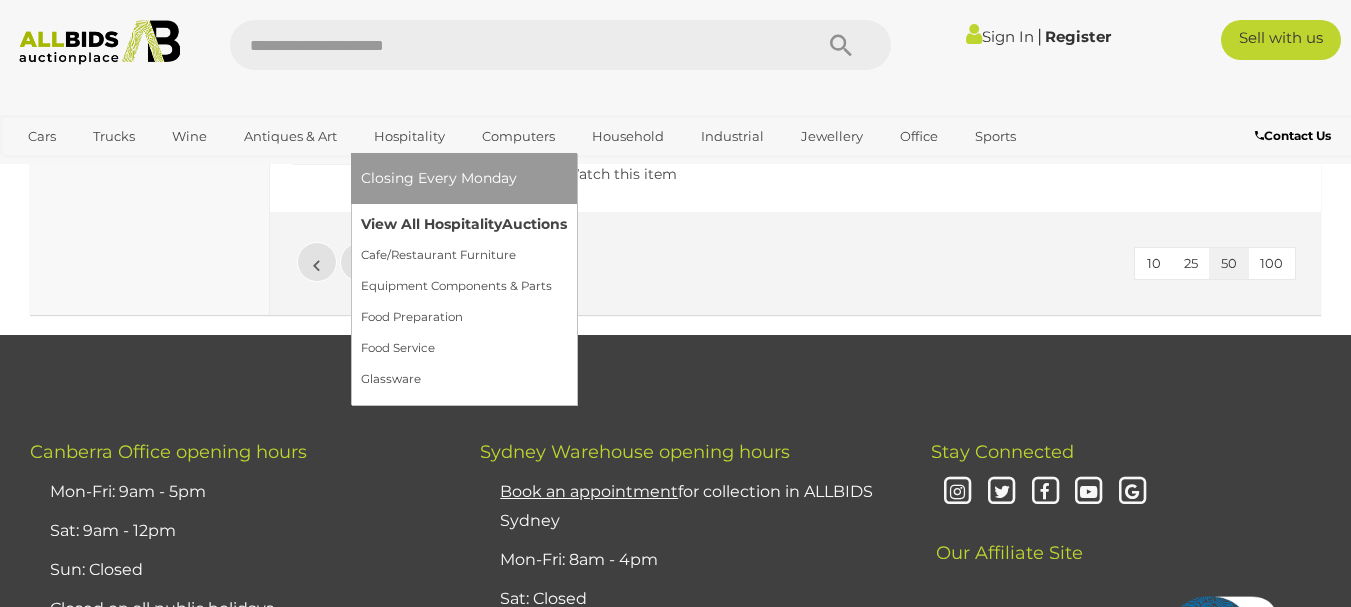 click on "View All Hospitality  Auctions" at bounding box center [464, 224] 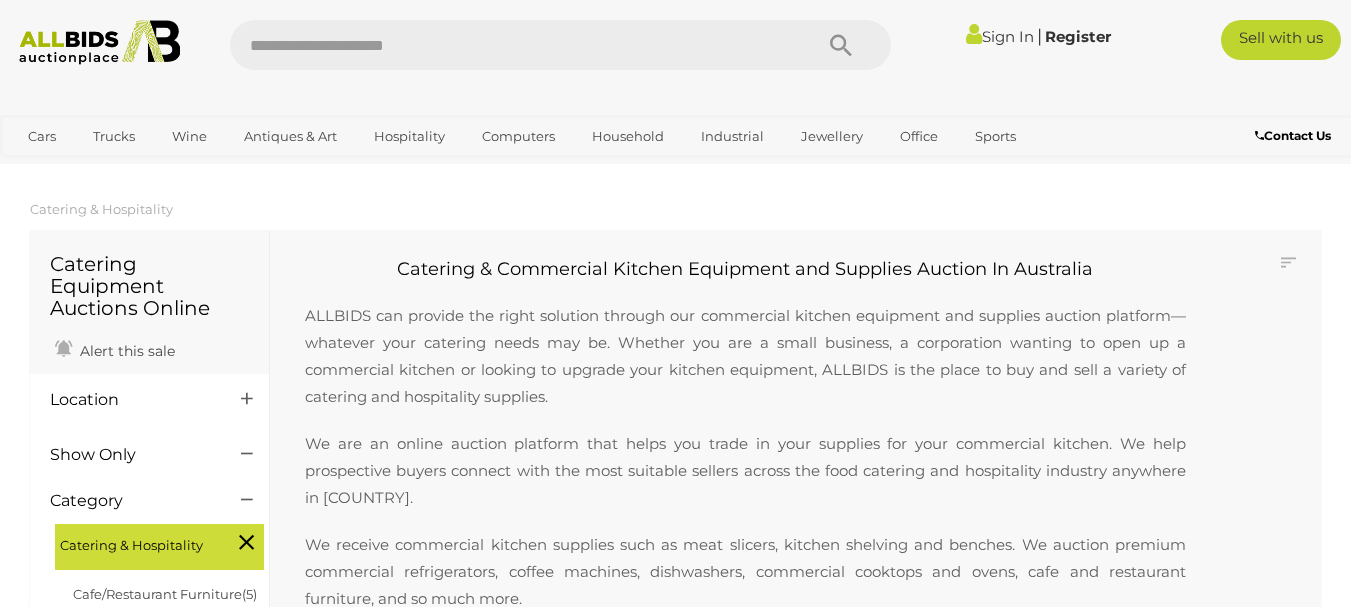scroll, scrollTop: 0, scrollLeft: 0, axis: both 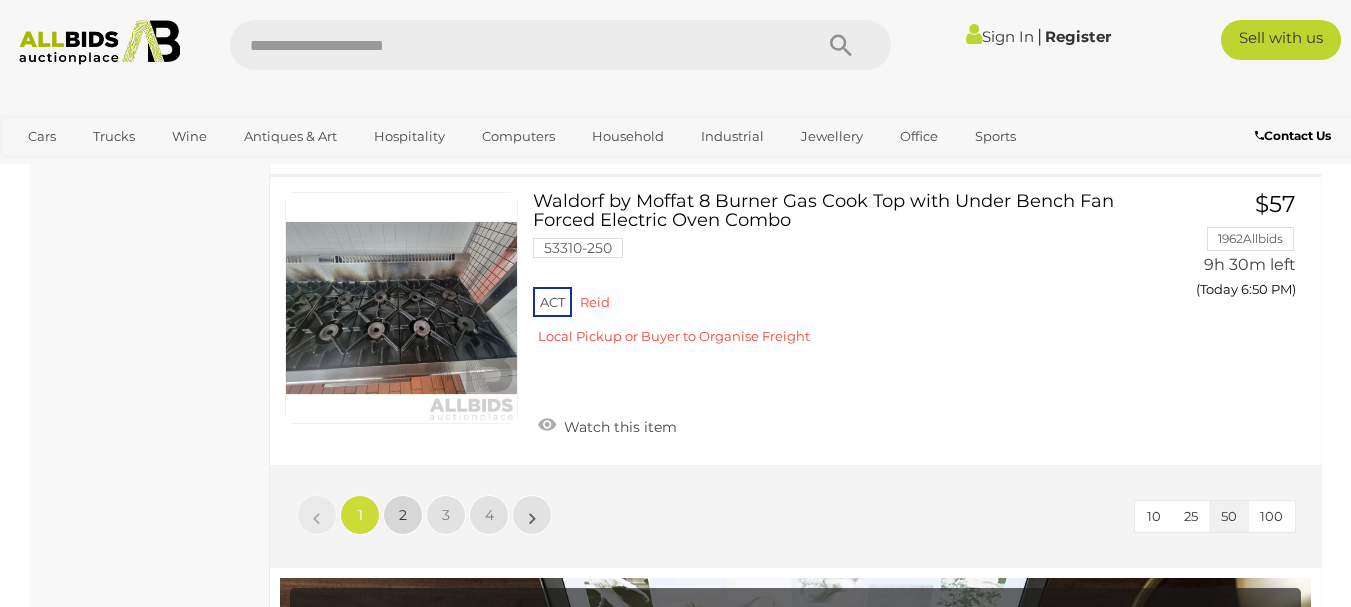 click on "2" at bounding box center (360, 515) 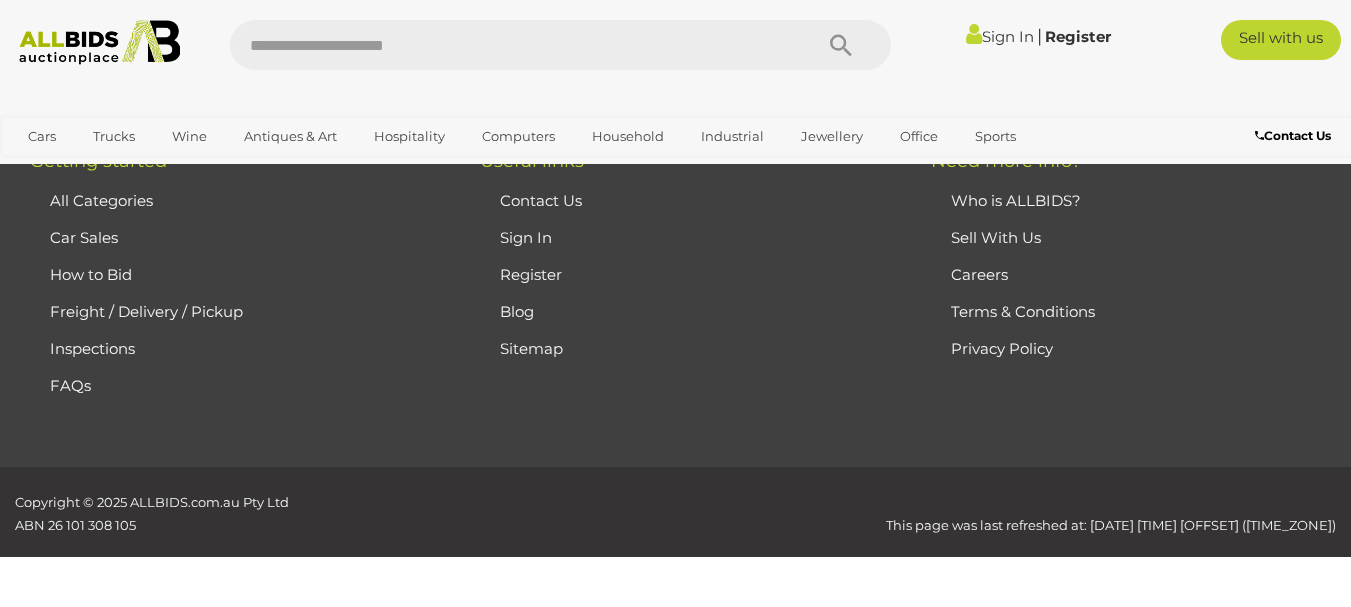 scroll, scrollTop: 671, scrollLeft: 0, axis: vertical 